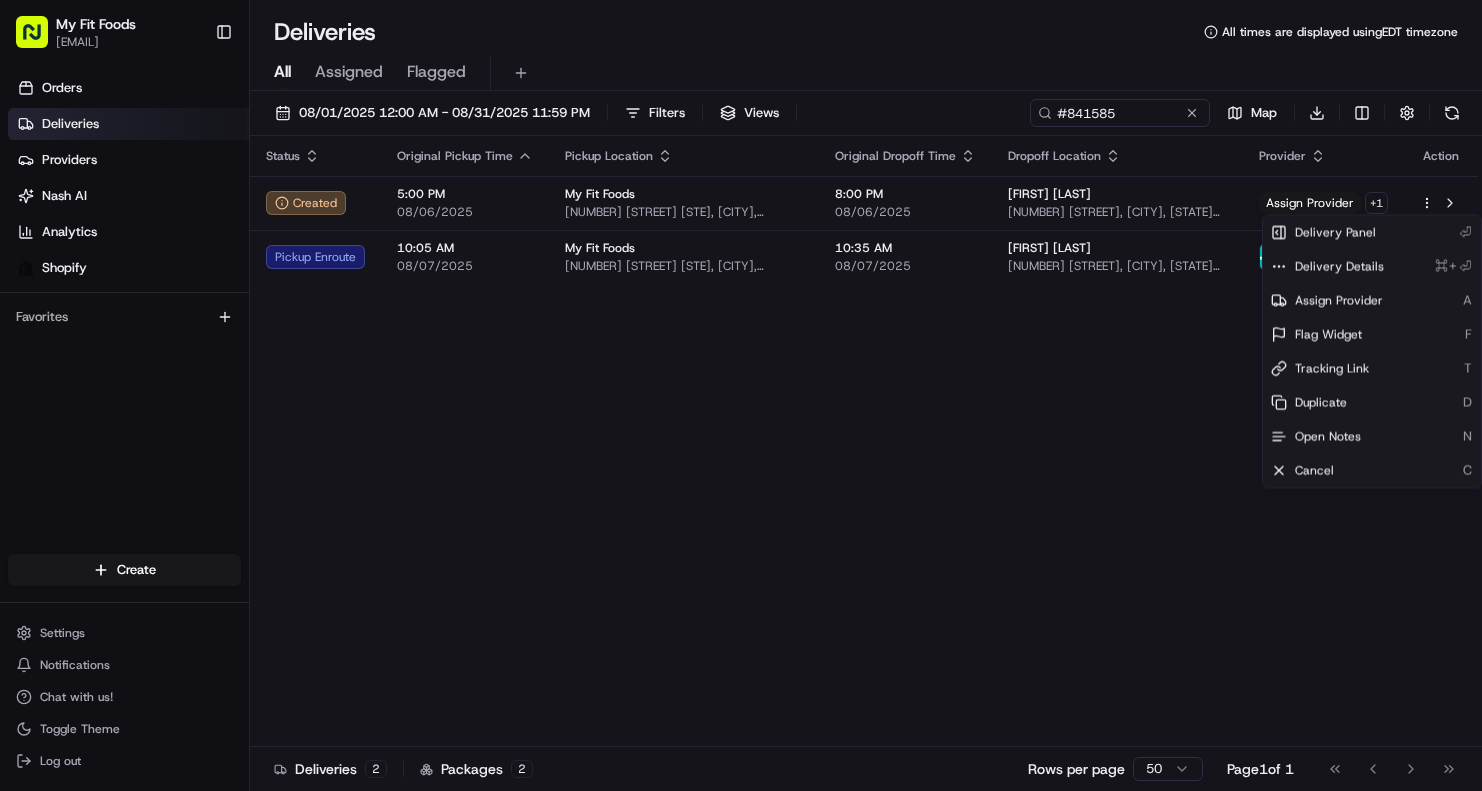 scroll, scrollTop: 0, scrollLeft: 0, axis: both 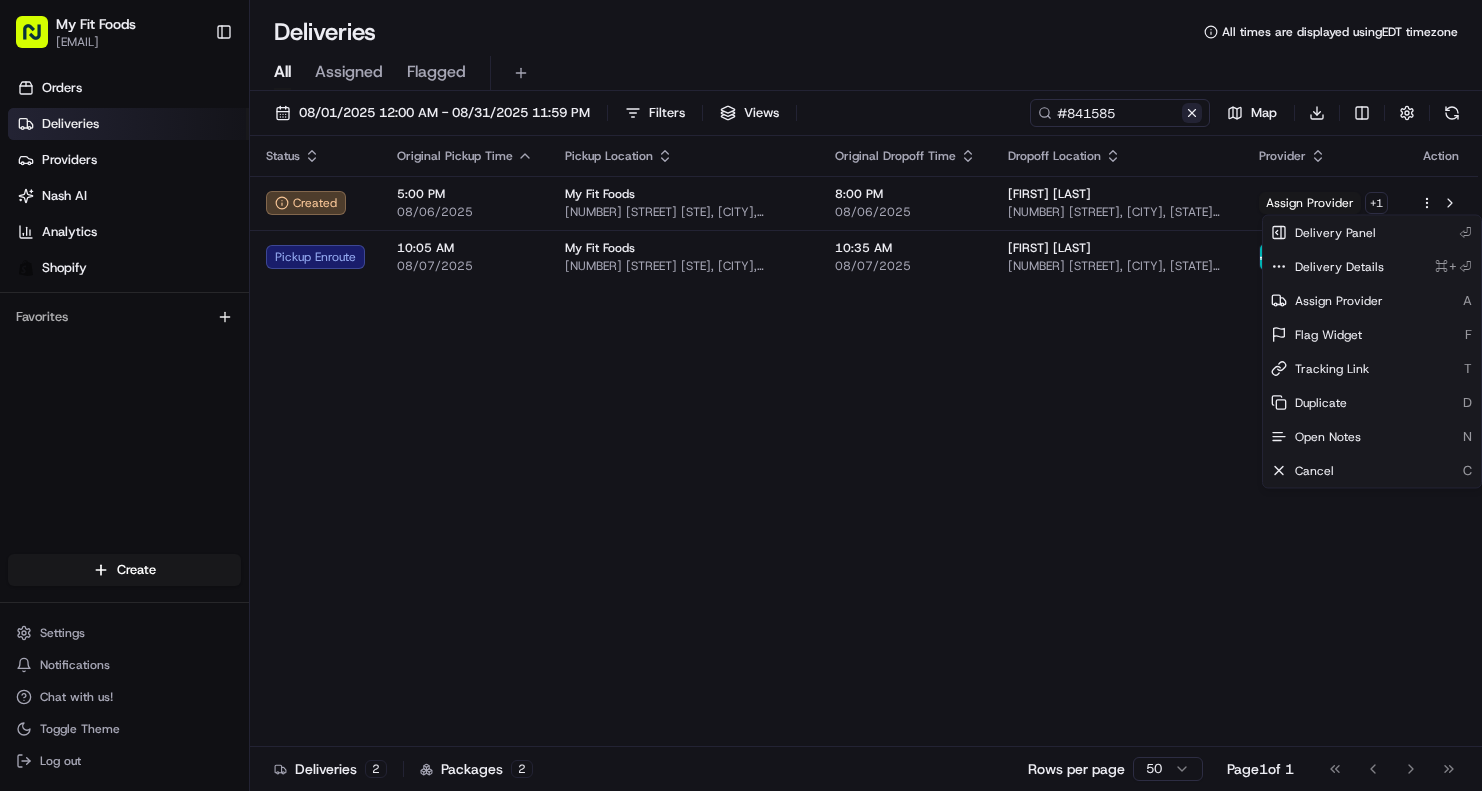 click on "My Fit Foods [EMAIL] Toggle Sidebar Orders Deliveries Providers Nash AI Analytics Shopify Favorites Main Menu Members & Organization Organization Users Roles Preferences Customization Tracking Orchestration Automations Dispatch Strategy Optimization Strategy Locations Pickup Locations Dropoff Locations Shifts Billing Billing Refund Requests Integrations Notification Triggers Webhooks API Keys Request Logs Create Settings Notifications Chat with us! Toggle Theme Log out Deliveries All times are displayed using EDT timezone All Assigned Flagged 08/01/2025 12:00 AM - 08/31/2025 11:59 PM Filters Views #841585 Map Download Status Original Pickup Time Pickup Location Original Dropoff Time Dropoff Location Provider Action Created 5:00 PM 08/06/2025 My Fit Foods [NUMBER] [STREET] [CITY], [STATE] [POSTAL_CODE], USA 8:00 PM 08/06/2025 [FIRST] [LAST] [NUMBER] [STREET], [CITY], [STATE], US Assign Provider + 1 Pickup Enroute 10:05 AM 08/07/2025 My Fit Foods 10:35 AM 08/07/2025 [FIRST] [LAST] 2 2 1" at bounding box center (741, 395) 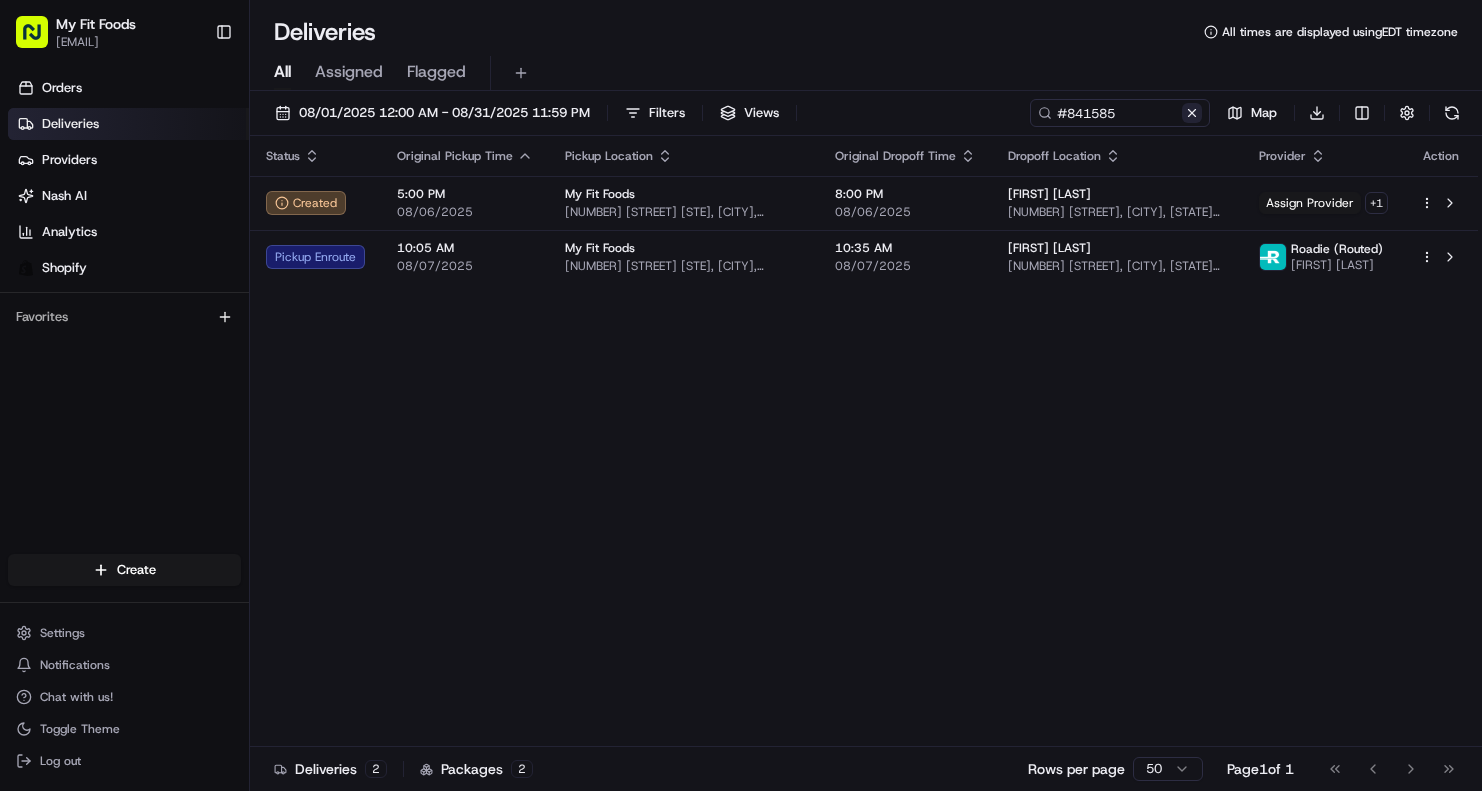 click at bounding box center (1192, 113) 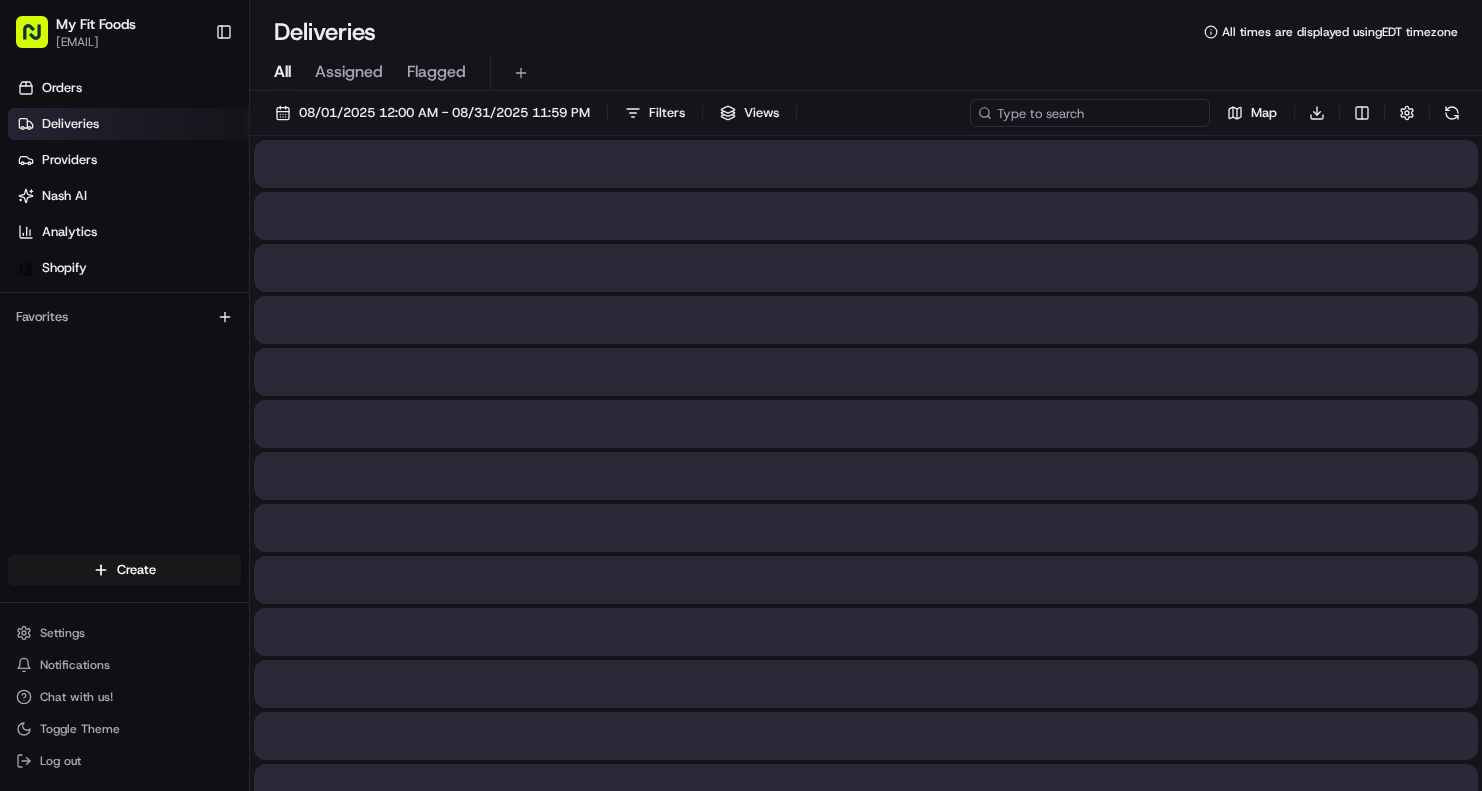 click at bounding box center (1090, 113) 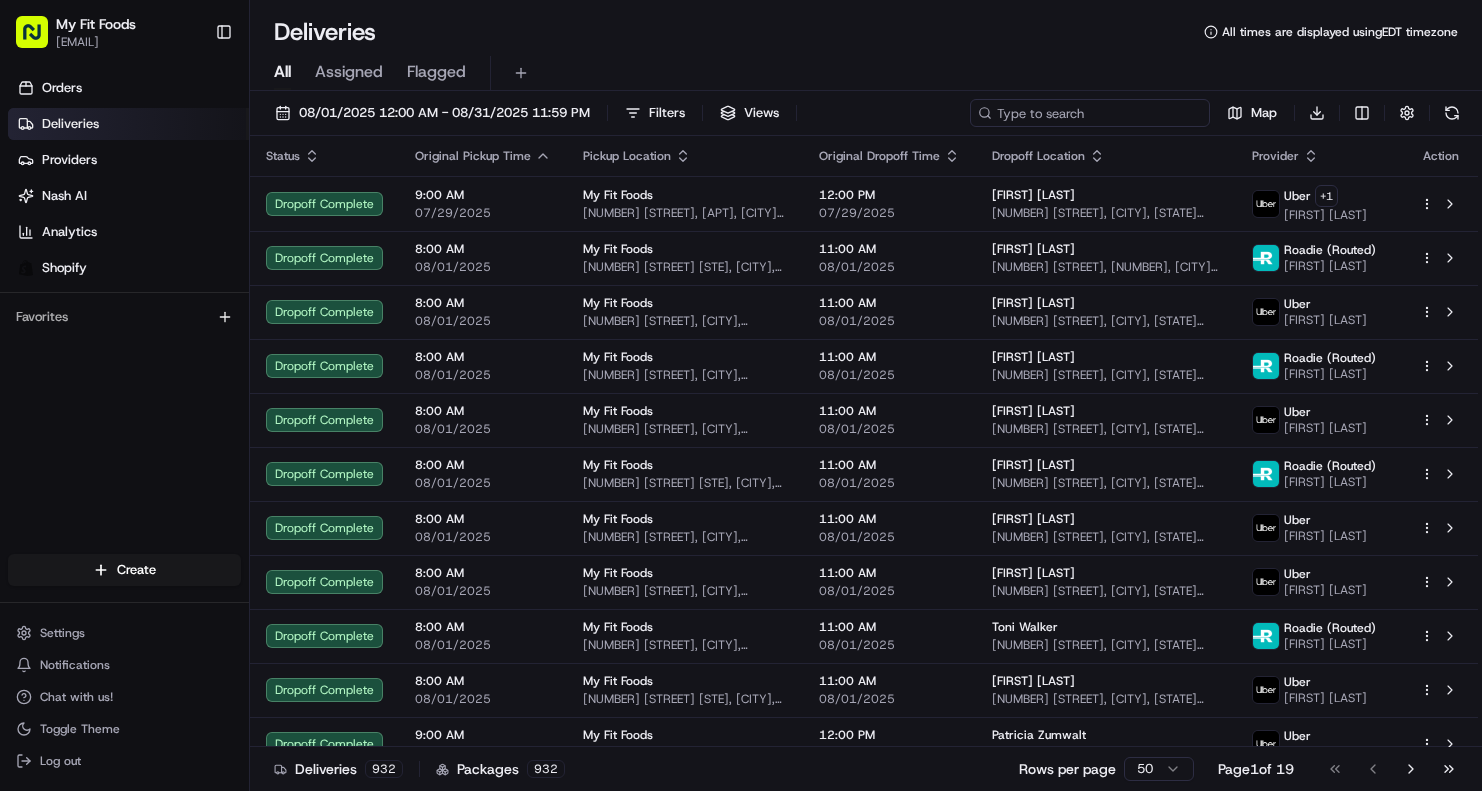 paste on "#816168" 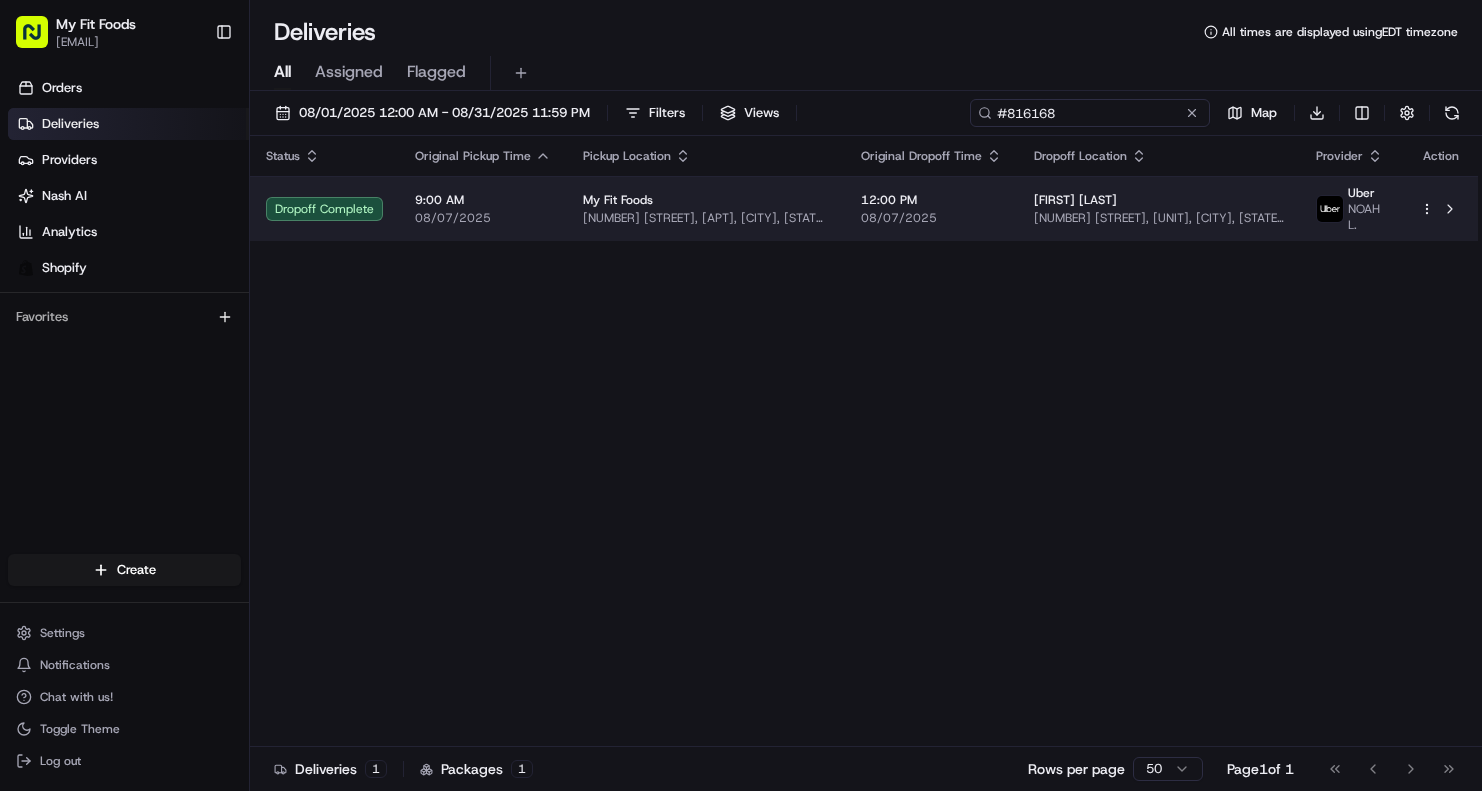 type on "#816168" 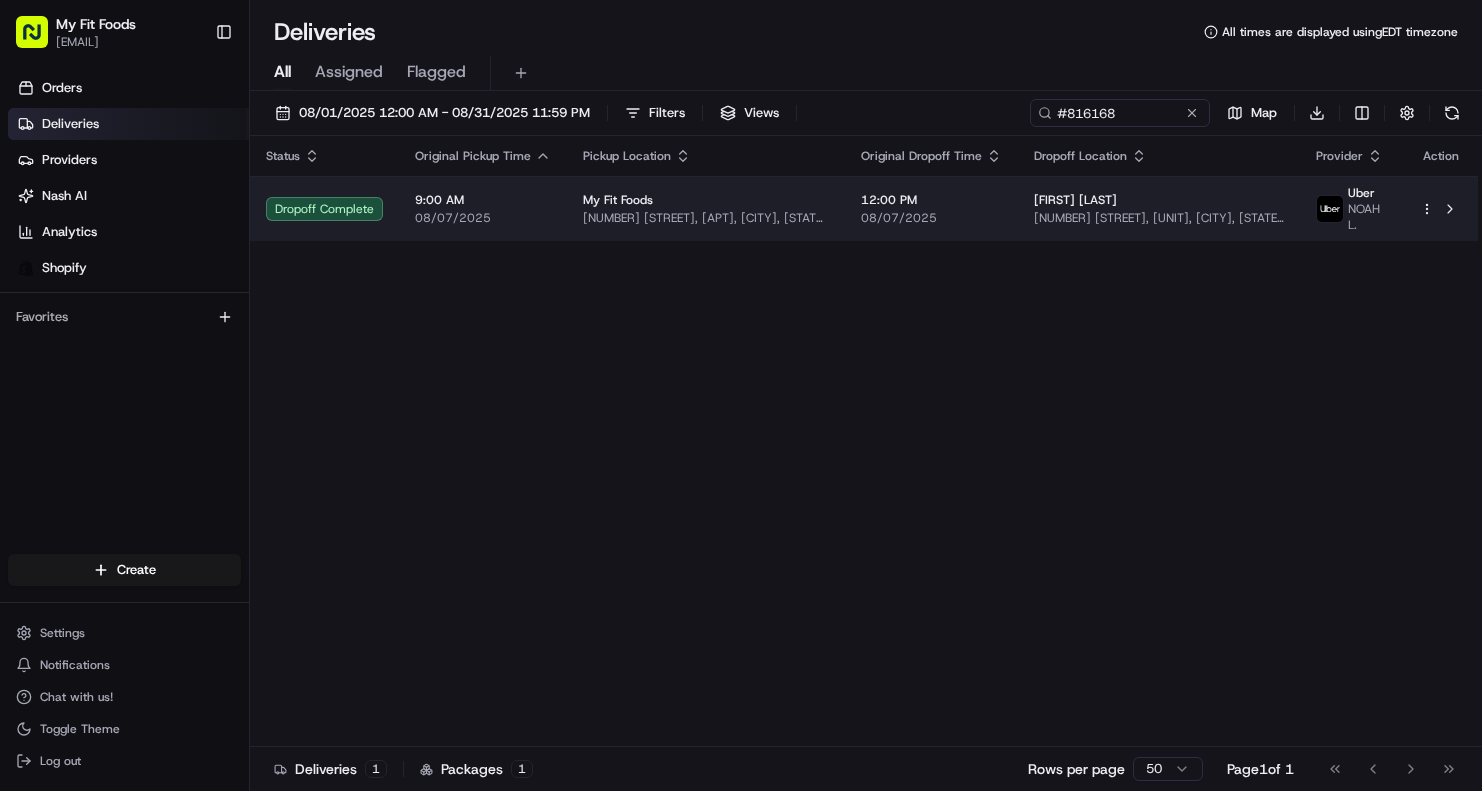 click on "[FIRST] [LAST]" at bounding box center (1159, 200) 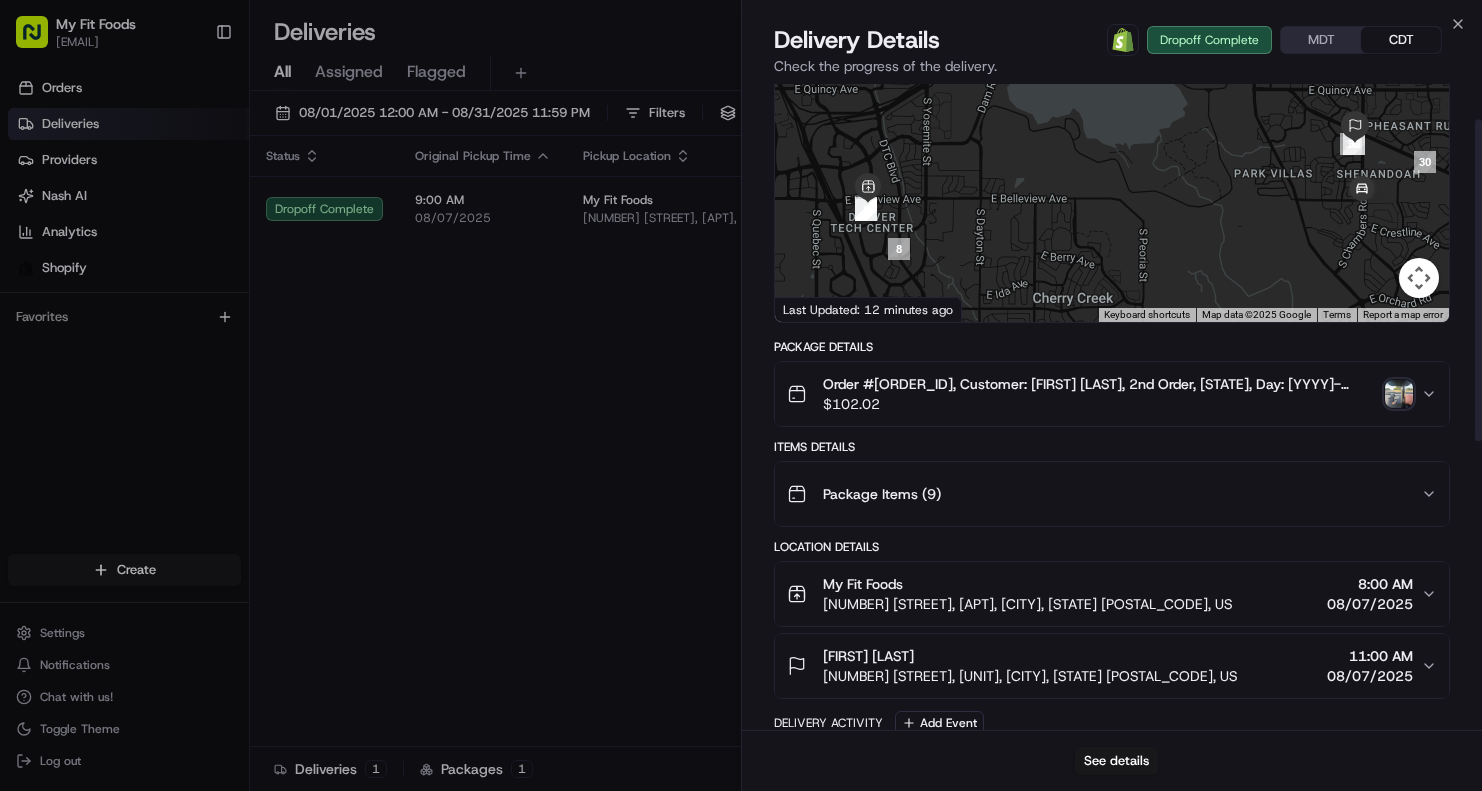 scroll, scrollTop: 145, scrollLeft: 0, axis: vertical 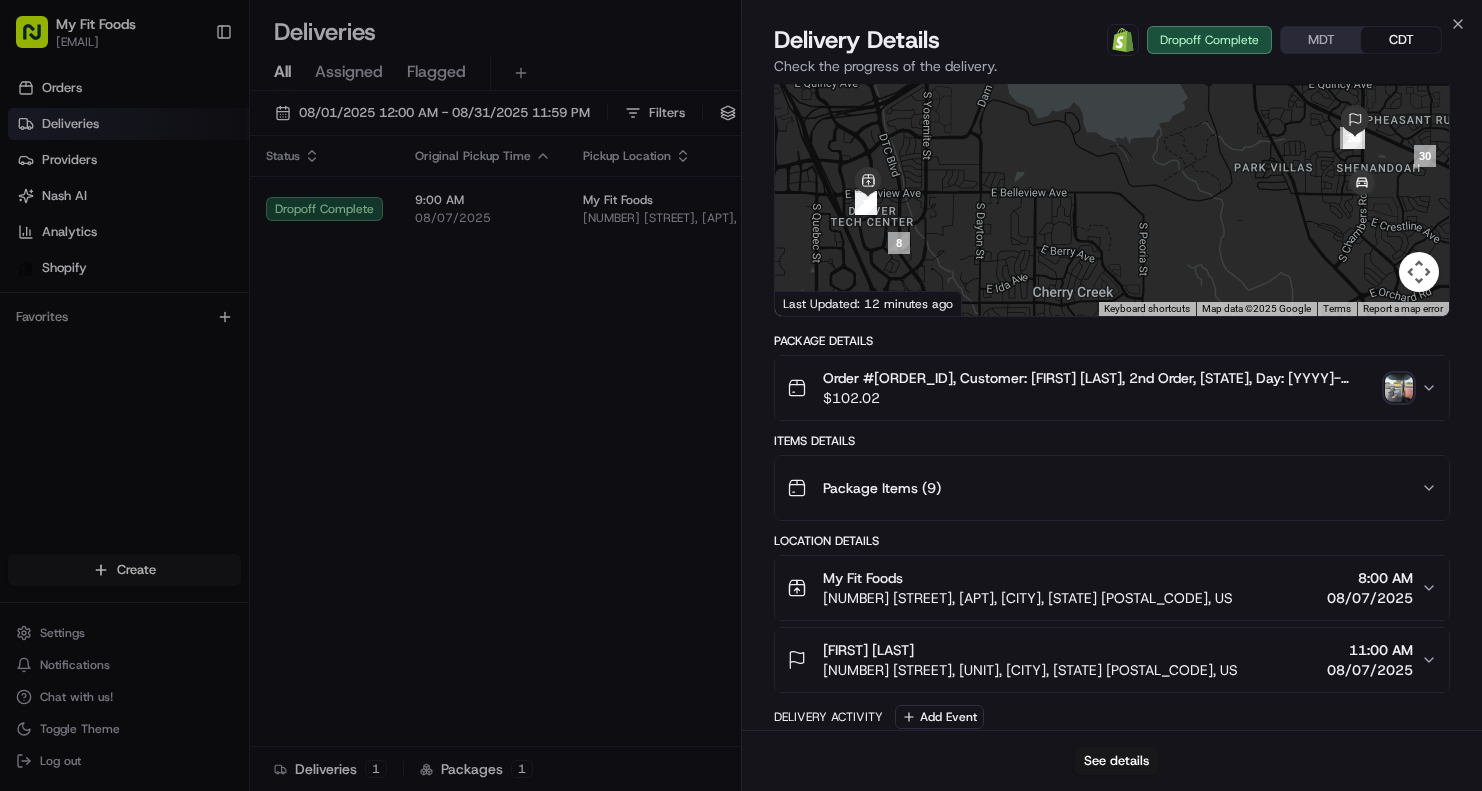 click at bounding box center [1399, 388] 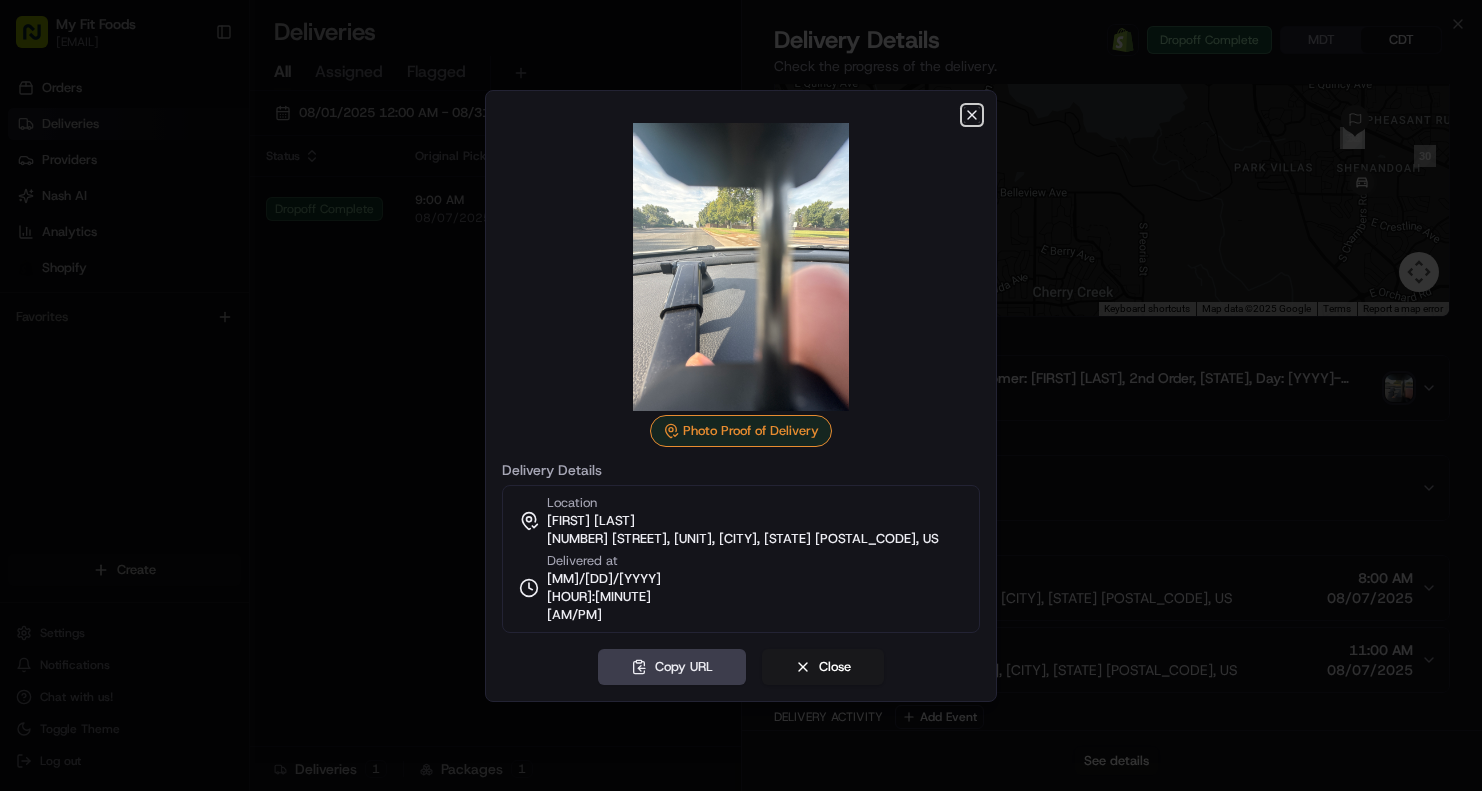 click 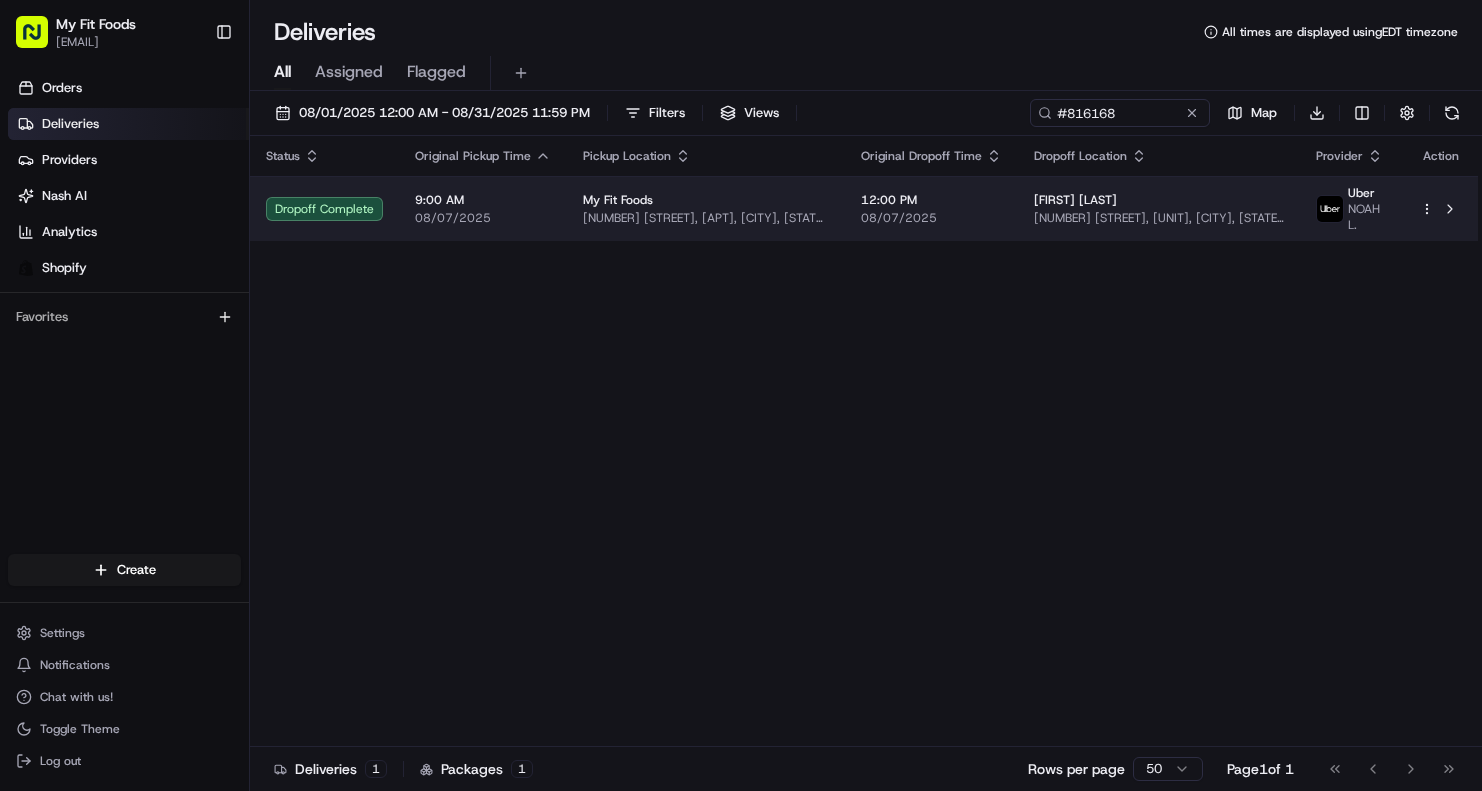 click on "My Fit Foods [EMAIL] Toggle Sidebar Orders Deliveries Providers Nash AI Analytics Shopify Favorites Main Menu Members & Organization Organization Users Roles Preferences Customization Tracking Orchestration Automations Dispatch Strategy Optimization Strategy Locations Pickup Locations Dropoff Locations Shifts Billing Billing Refund Requests Integrations Notification Triggers Webhooks API Keys Request Logs Create Settings Notifications Chat with us! Toggle Theme Log out Deliveries All times are displayed using EDT timezone All Assigned Flagged 08/01/2025 12:00 AM - 08/31/2025 11:59 PM Filters Views #816168 Map Download Status Original Pickup Time Pickup Location Original Dropoff Time Dropoff Location Provider Action Dropoff Complete 9:00 AM 08/07/2025 My Fit Foods [NUMBER] [STREET] [APT], [CITY], [STATE] [POSTAL_CODE], USA 12:00 PM 08/07/2025 [FIRST] [LAST] [NUMBER] [STREET], [UNIT], [CITY], [STATE] [POSTAL_CODE], US Uber [FIRST] [LAST] Deliveries 1 Packages 1 Rows per page 50 Page 1 of 1" at bounding box center (741, 395) 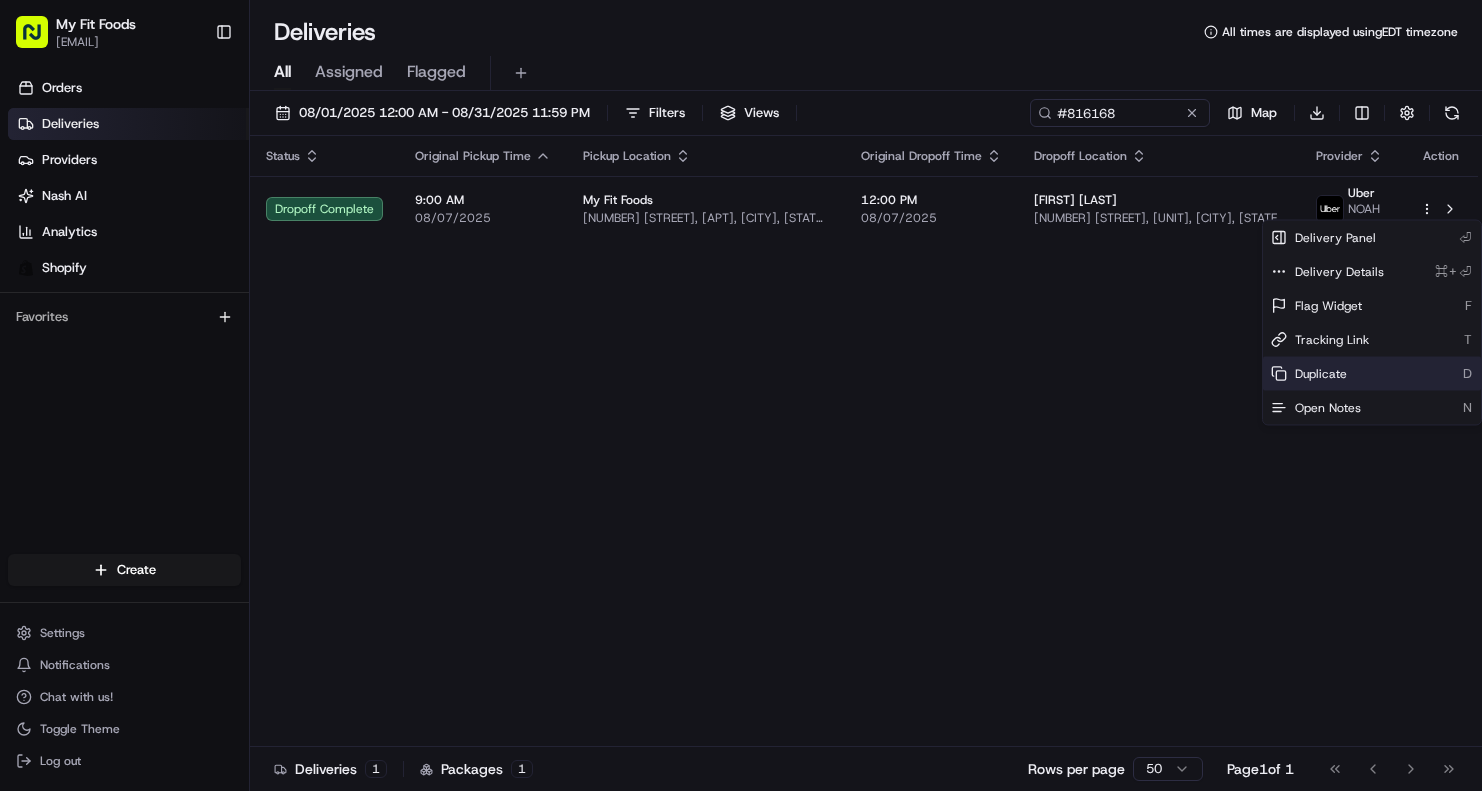 click on "Duplicate" at bounding box center [1321, 374] 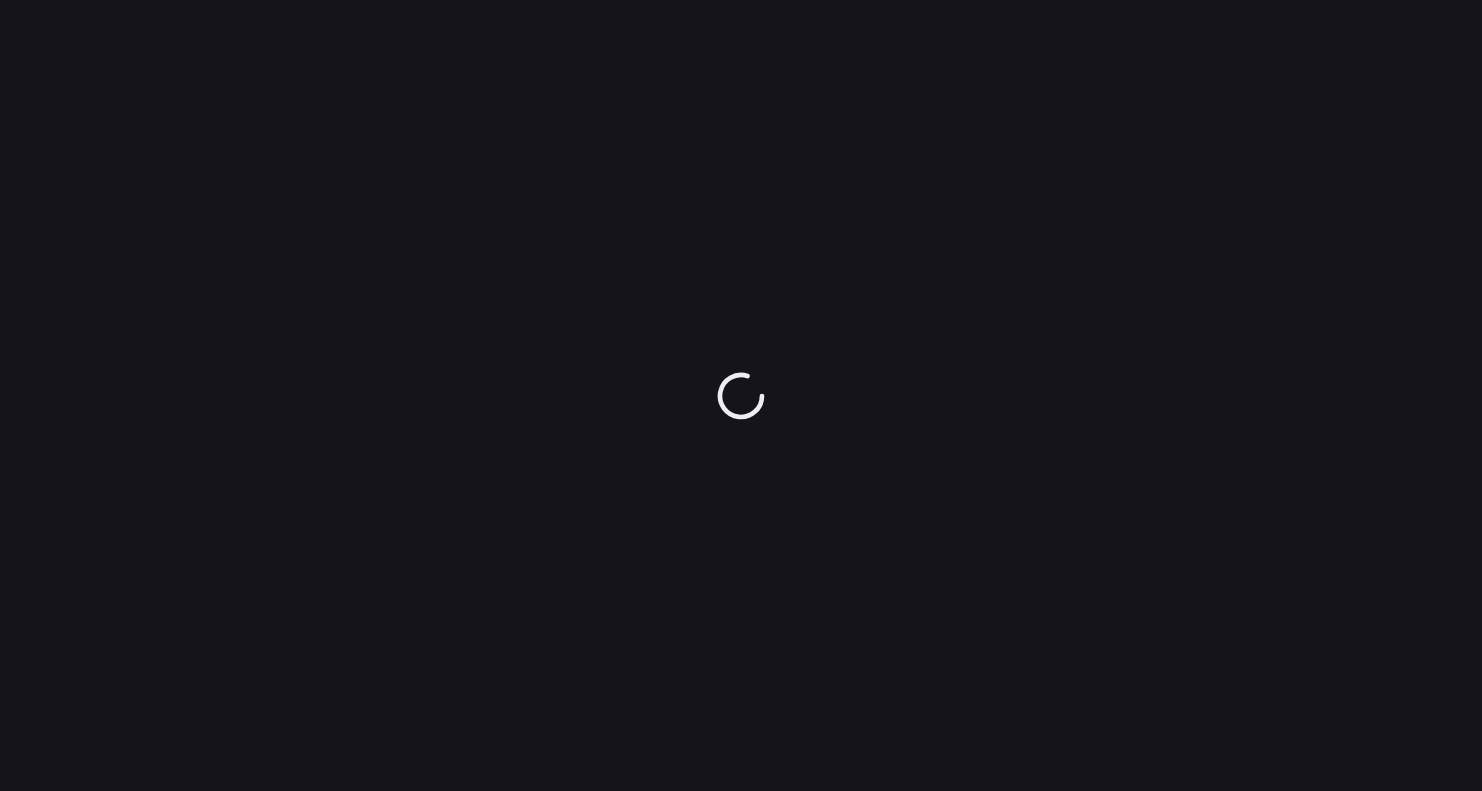scroll, scrollTop: 0, scrollLeft: 0, axis: both 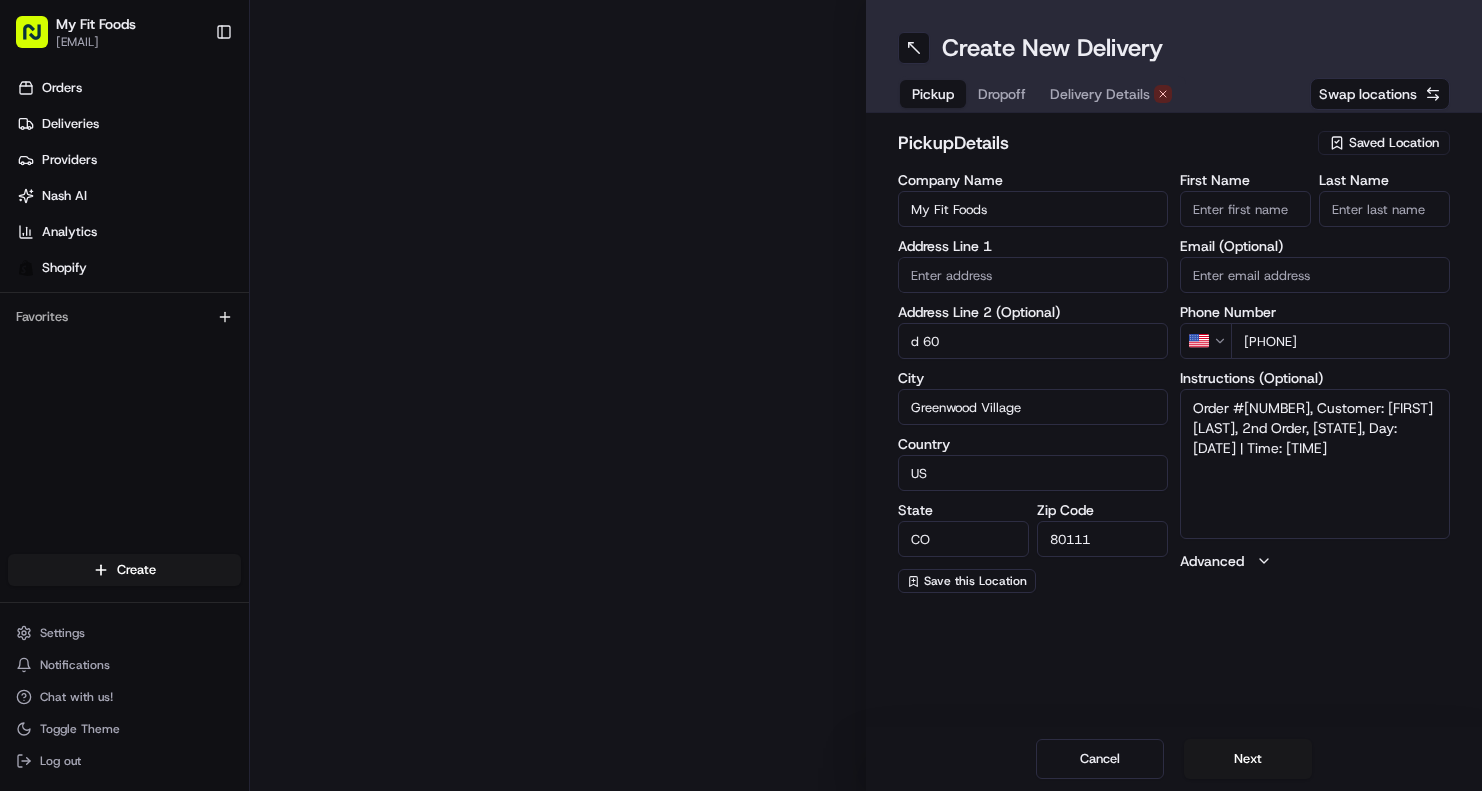 type on "[NUMBER] E Belleview Ave" 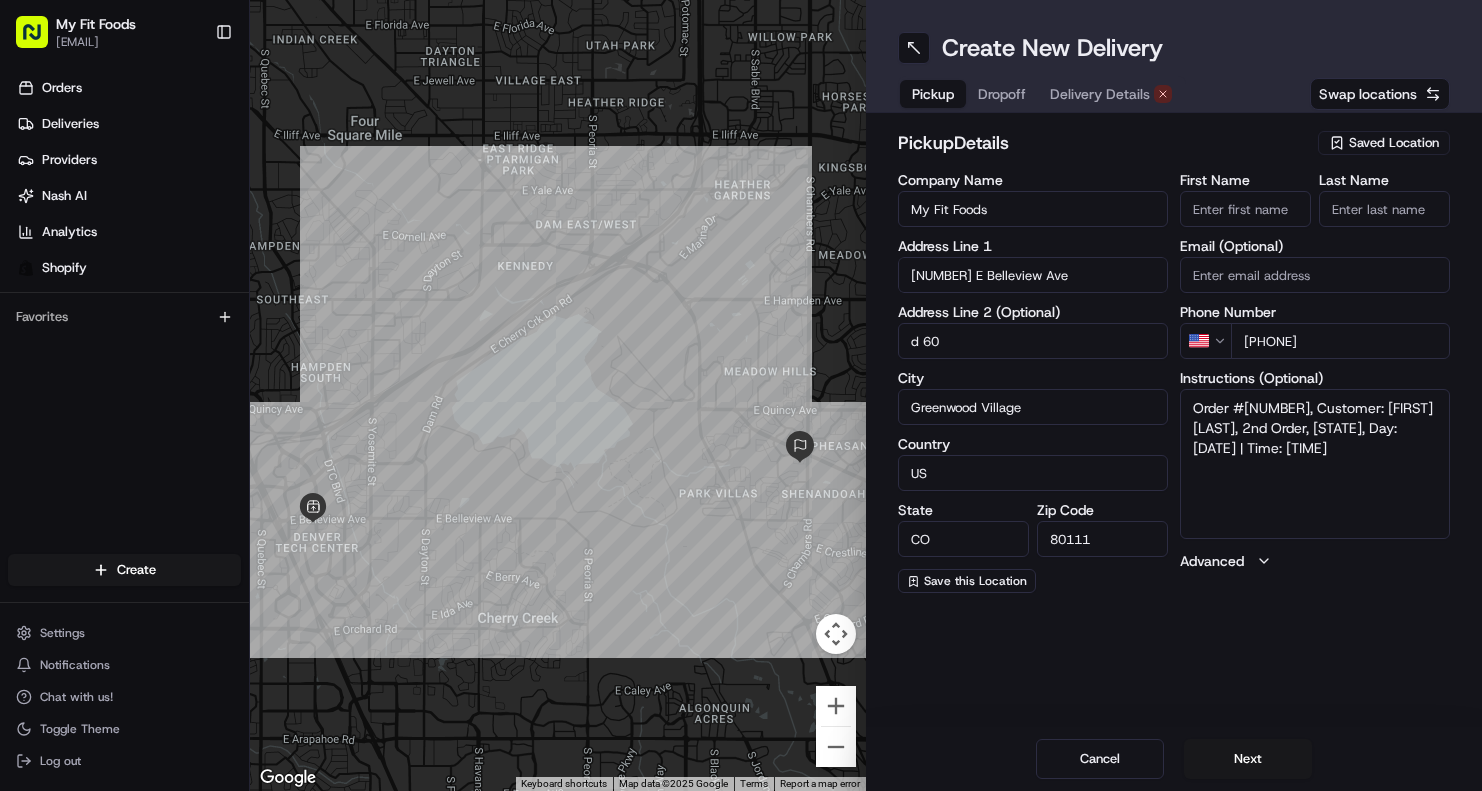 scroll, scrollTop: 0, scrollLeft: 0, axis: both 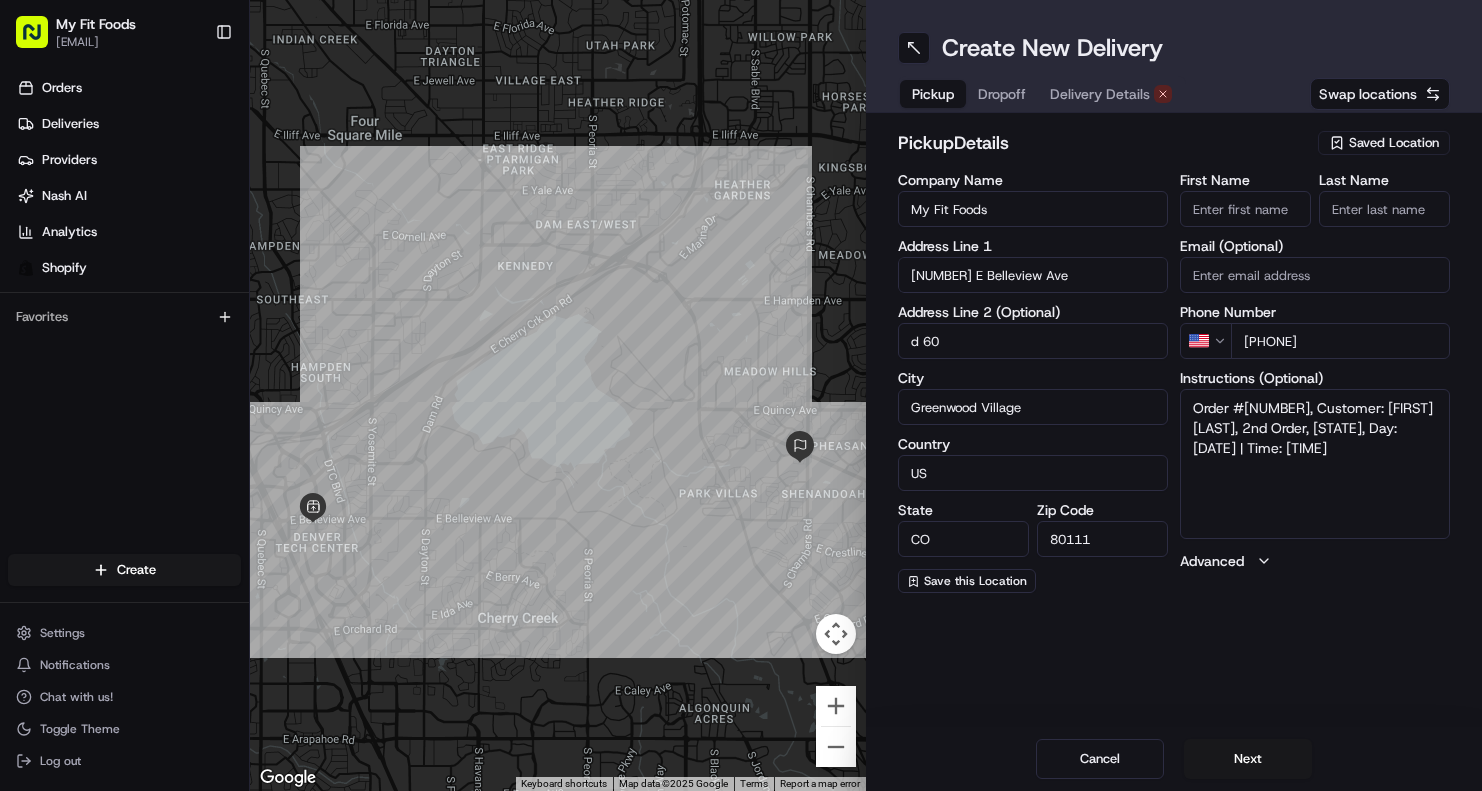 drag, startPoint x: 1286, startPoint y: 450, endPoint x: 1420, endPoint y: 446, distance: 134.0597 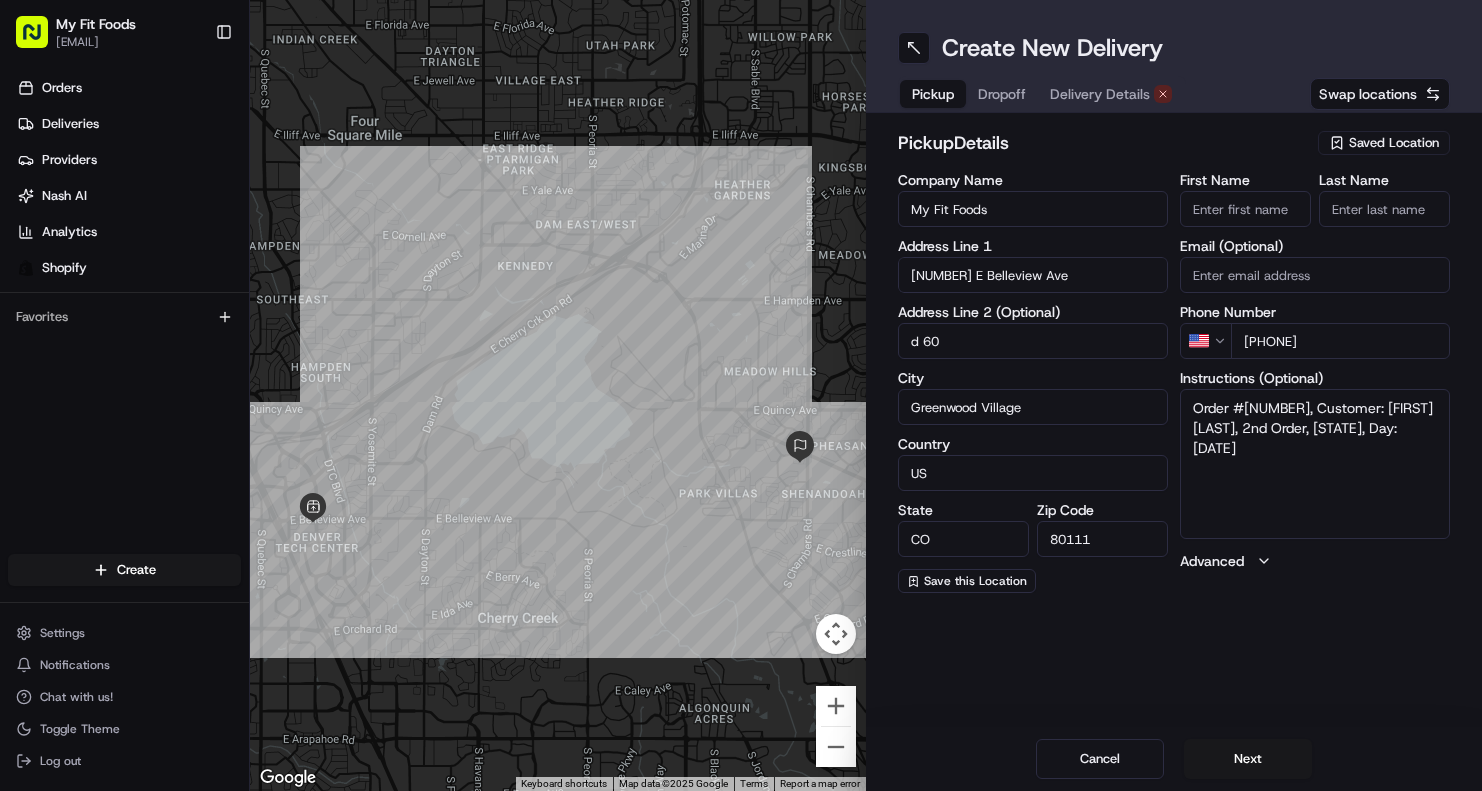 type on "Order #[NUMBER], Customer: [FIRST] [LAST], 2nd Order, [STATE], Day: [DATE]" 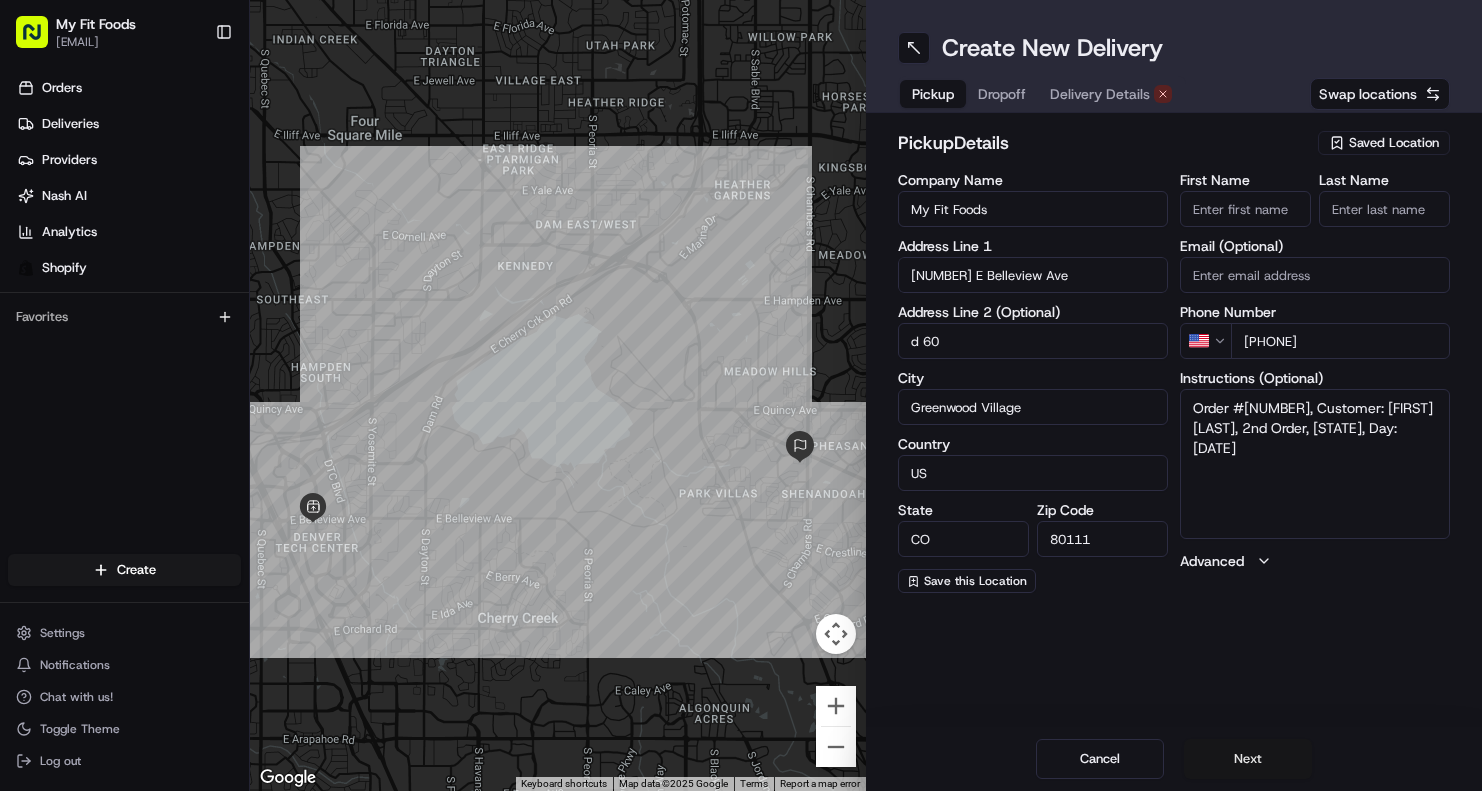 click on "Next" at bounding box center (1248, 759) 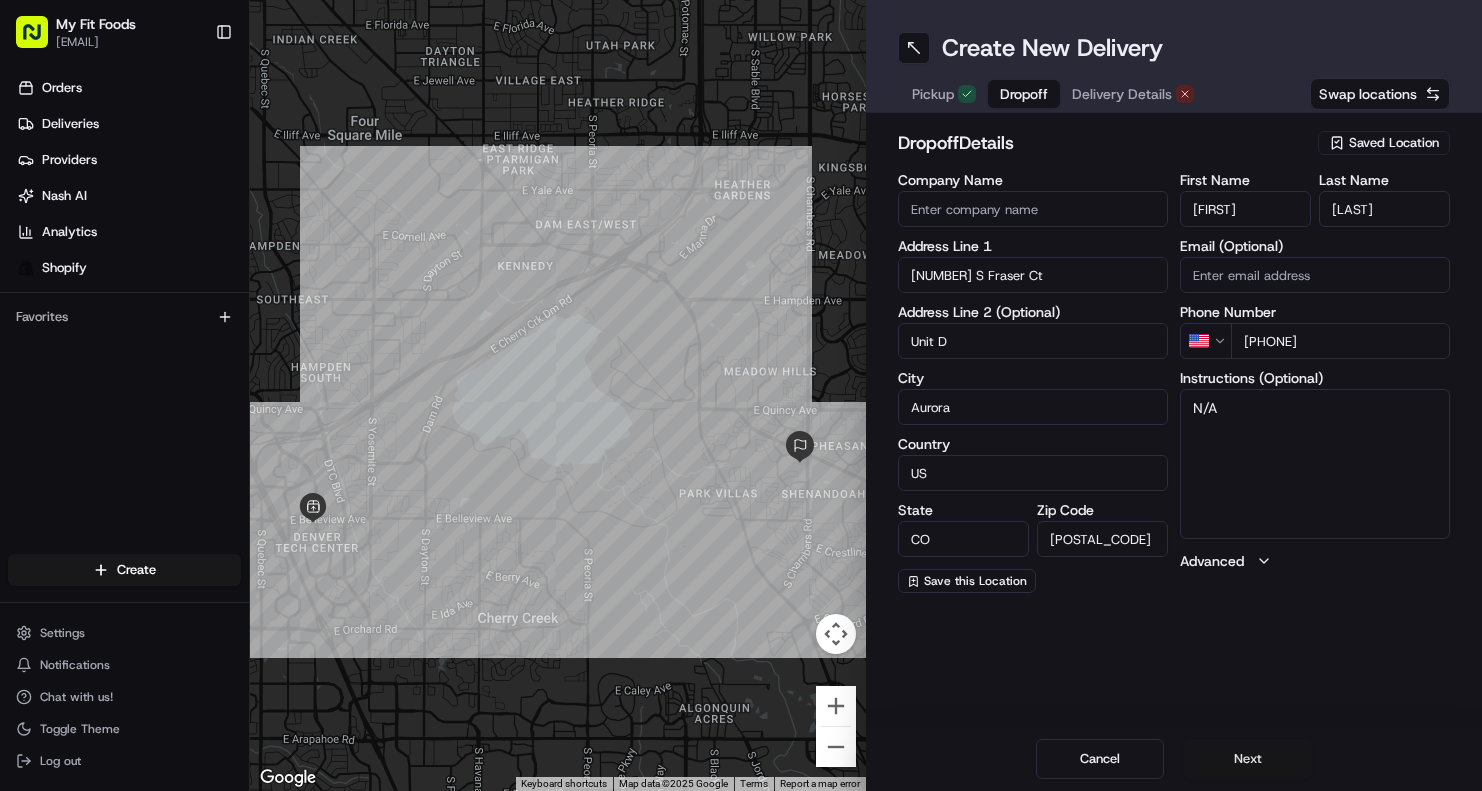 click on "Next" at bounding box center [1248, 759] 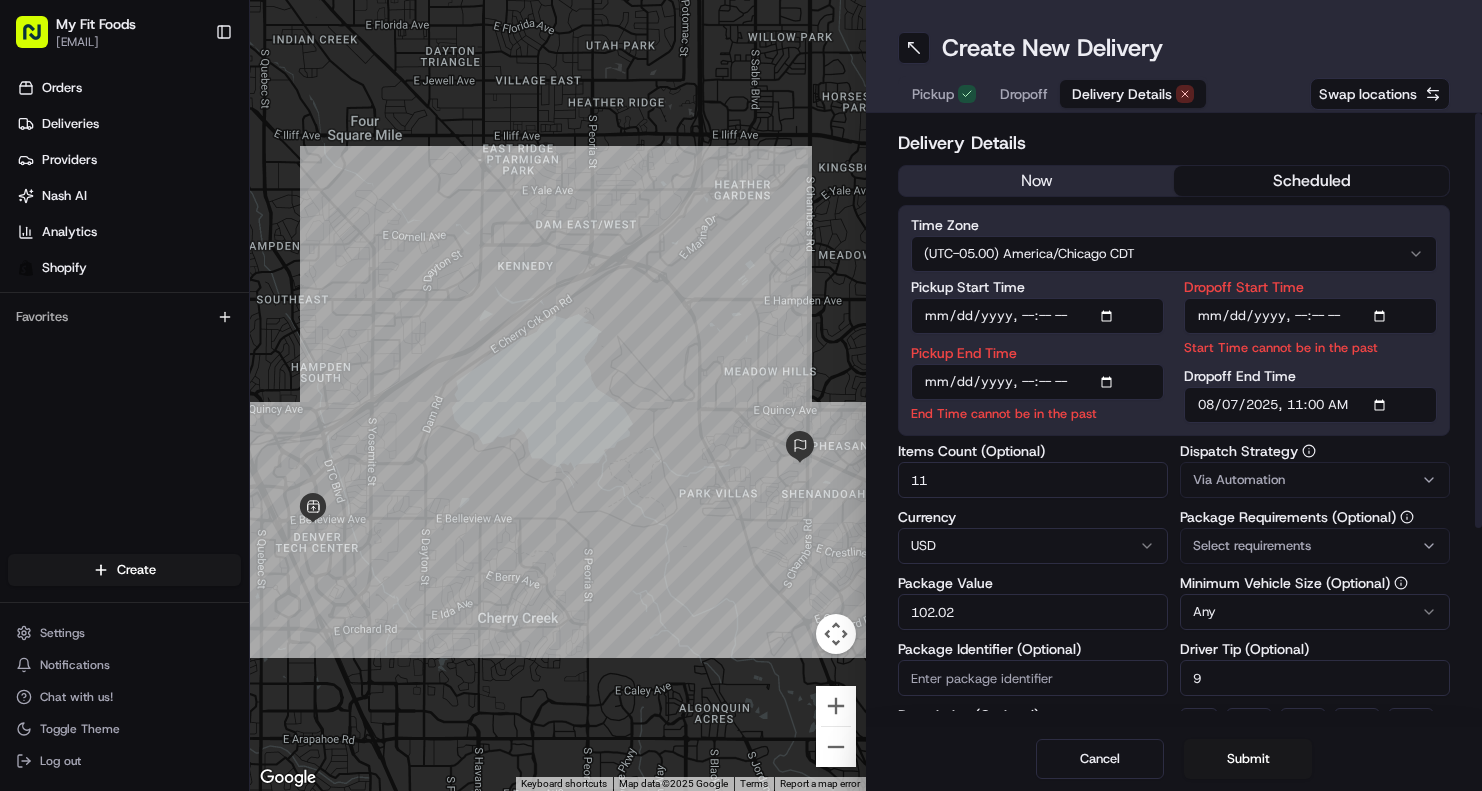 click on "Pickup Start Time" at bounding box center (1037, 316) 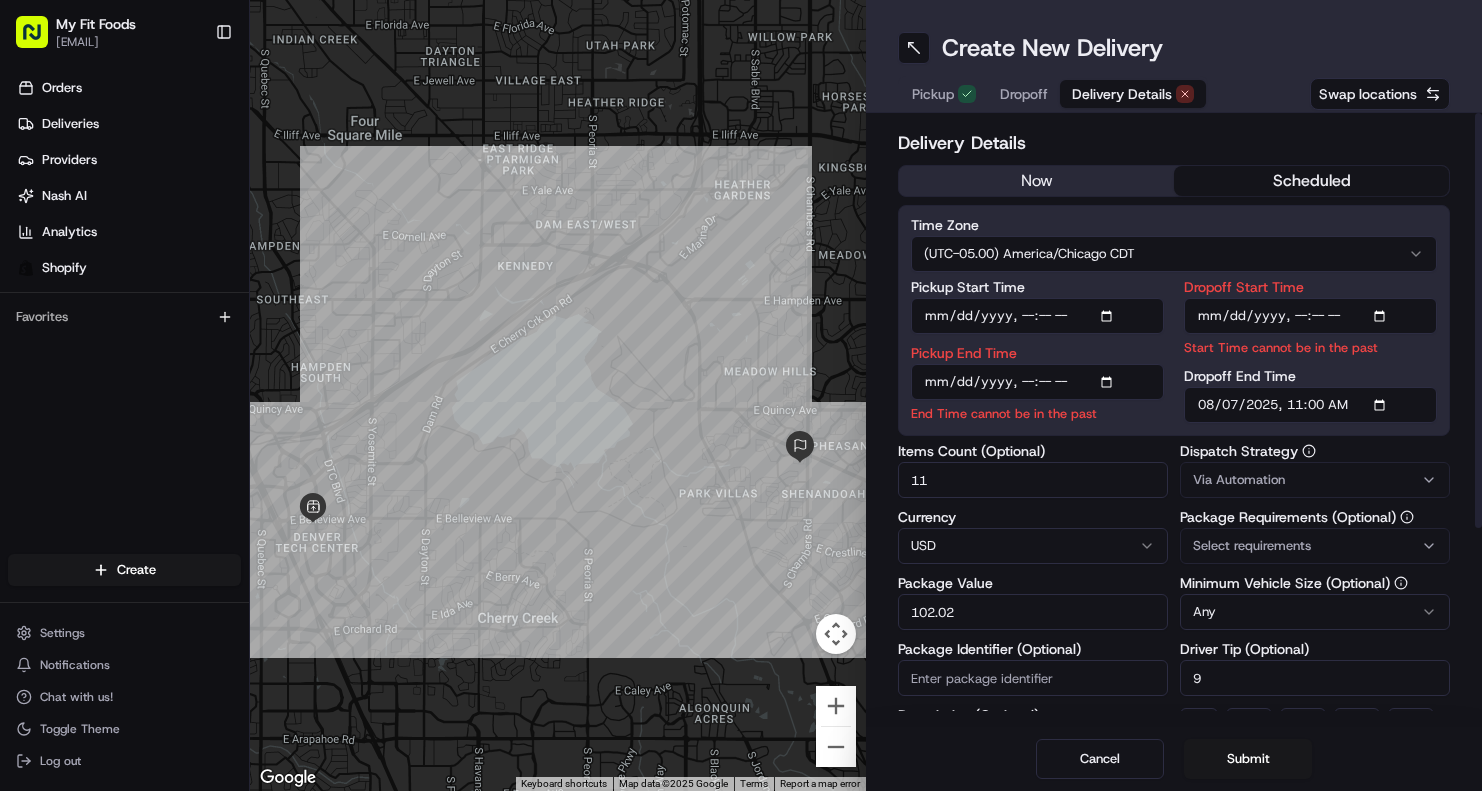 type on "2025-08-07T16:00" 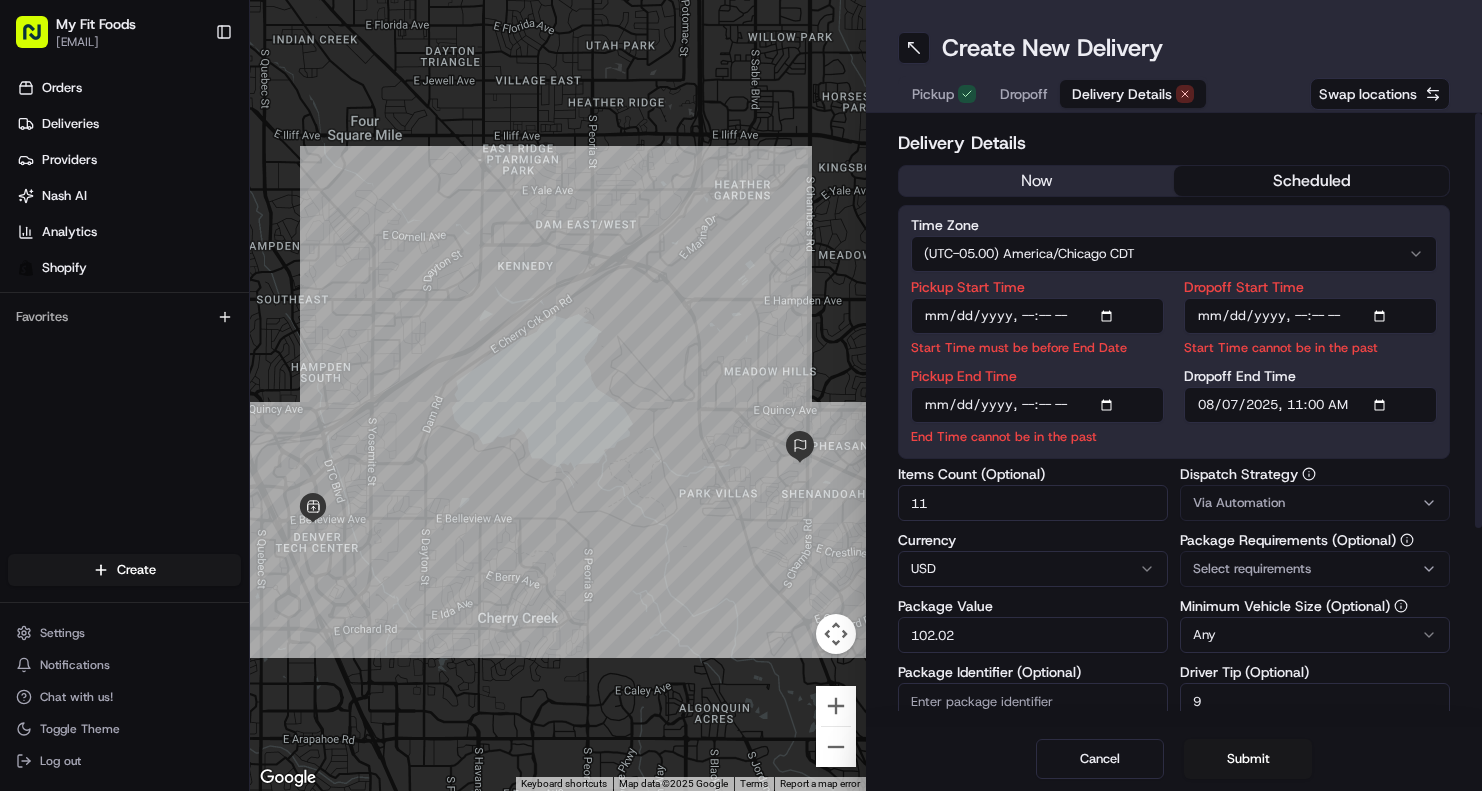 click on "Pickup End Time End Time cannot be in the past" at bounding box center [1037, 407] 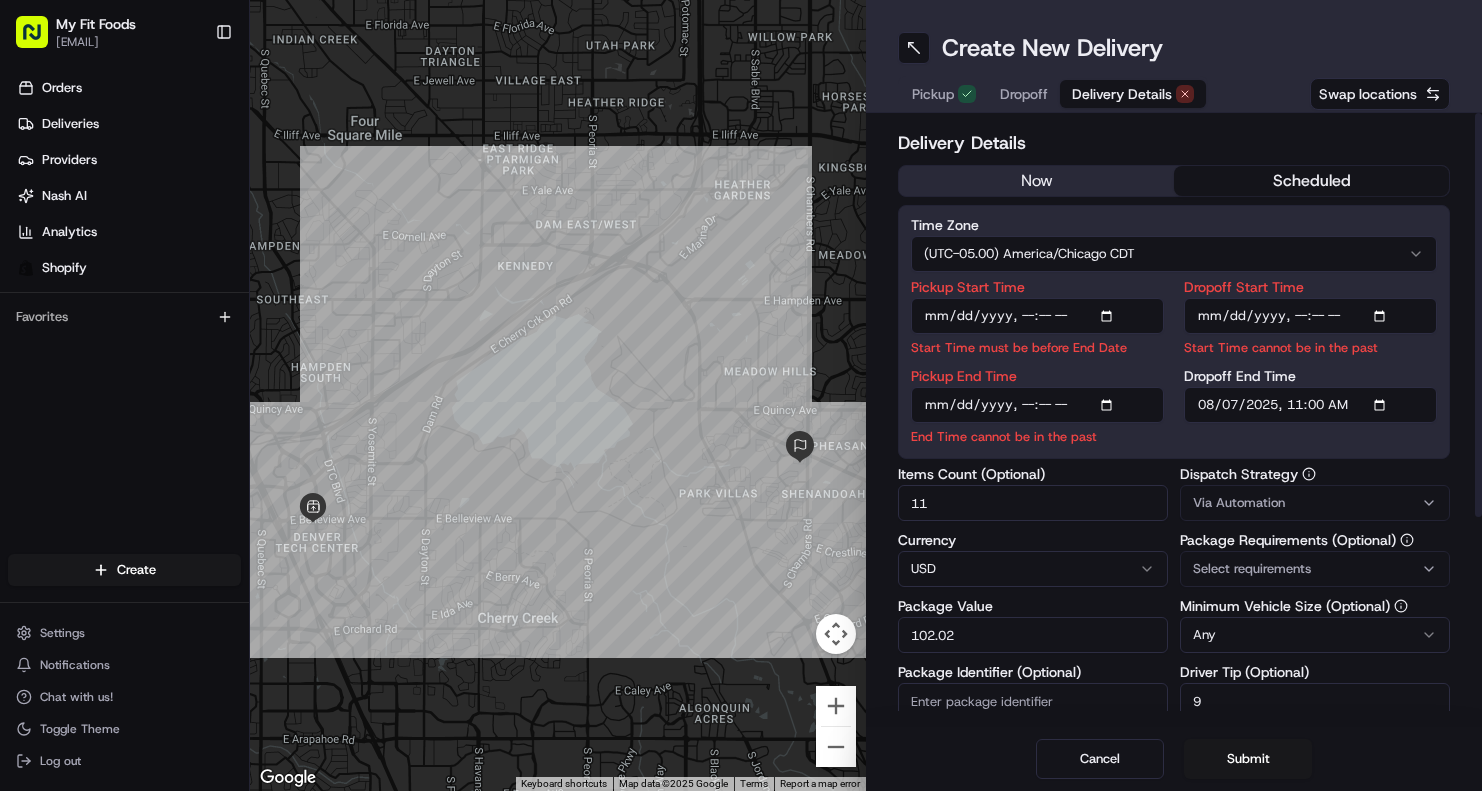 type on "2025-08-07T18:30" 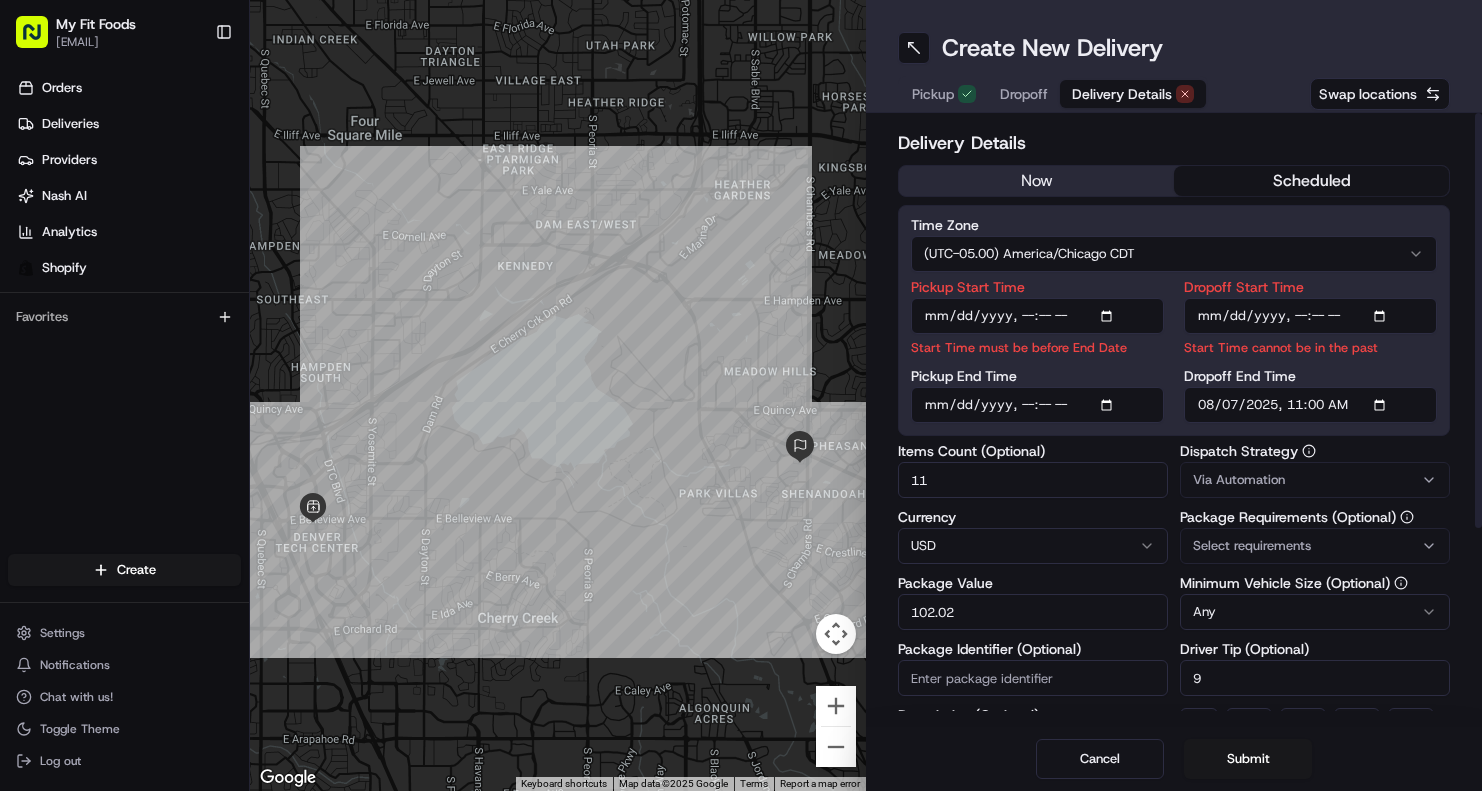 click on "Dropoff Start Time" at bounding box center [1310, 316] 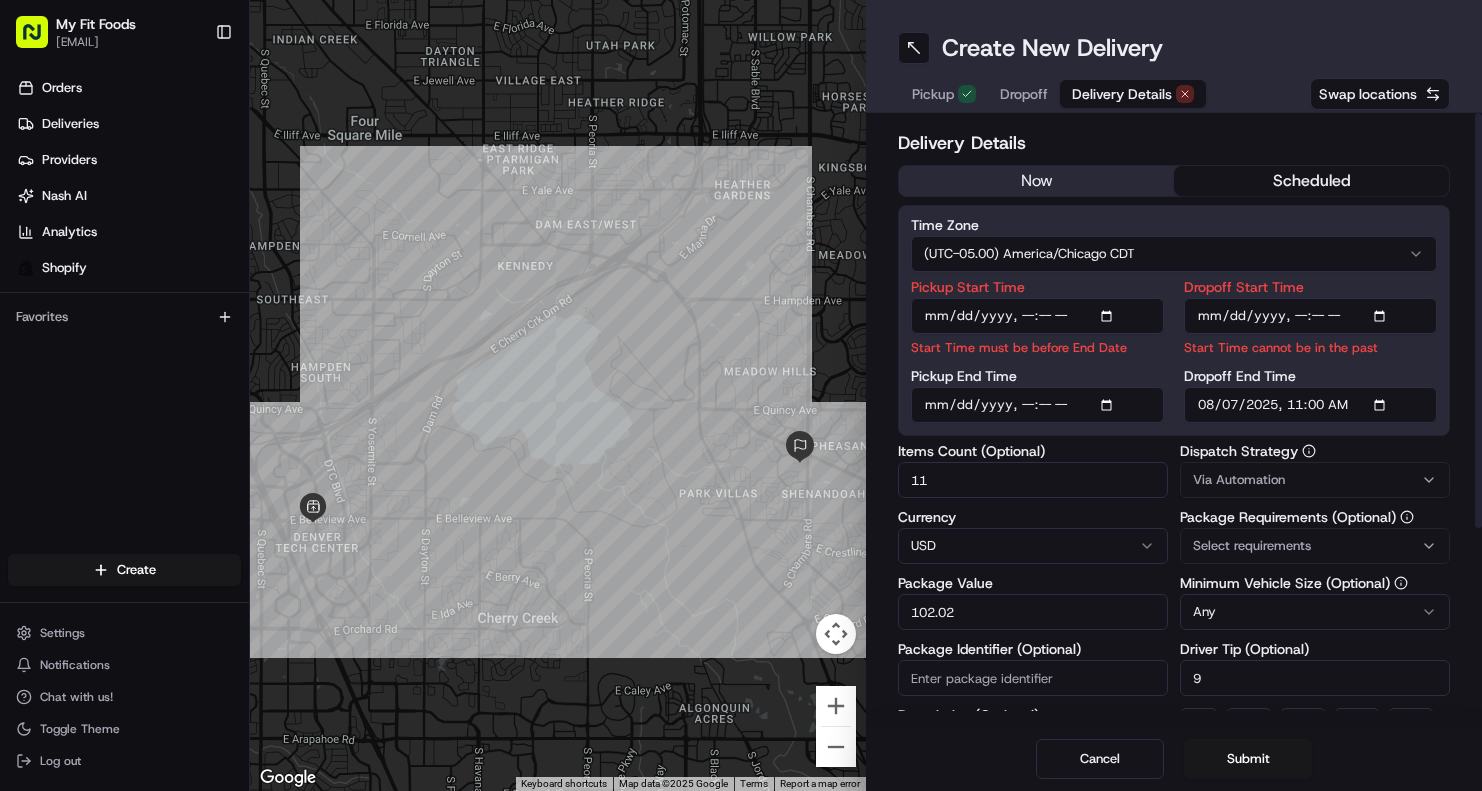 type on "2025-08-07T18:30" 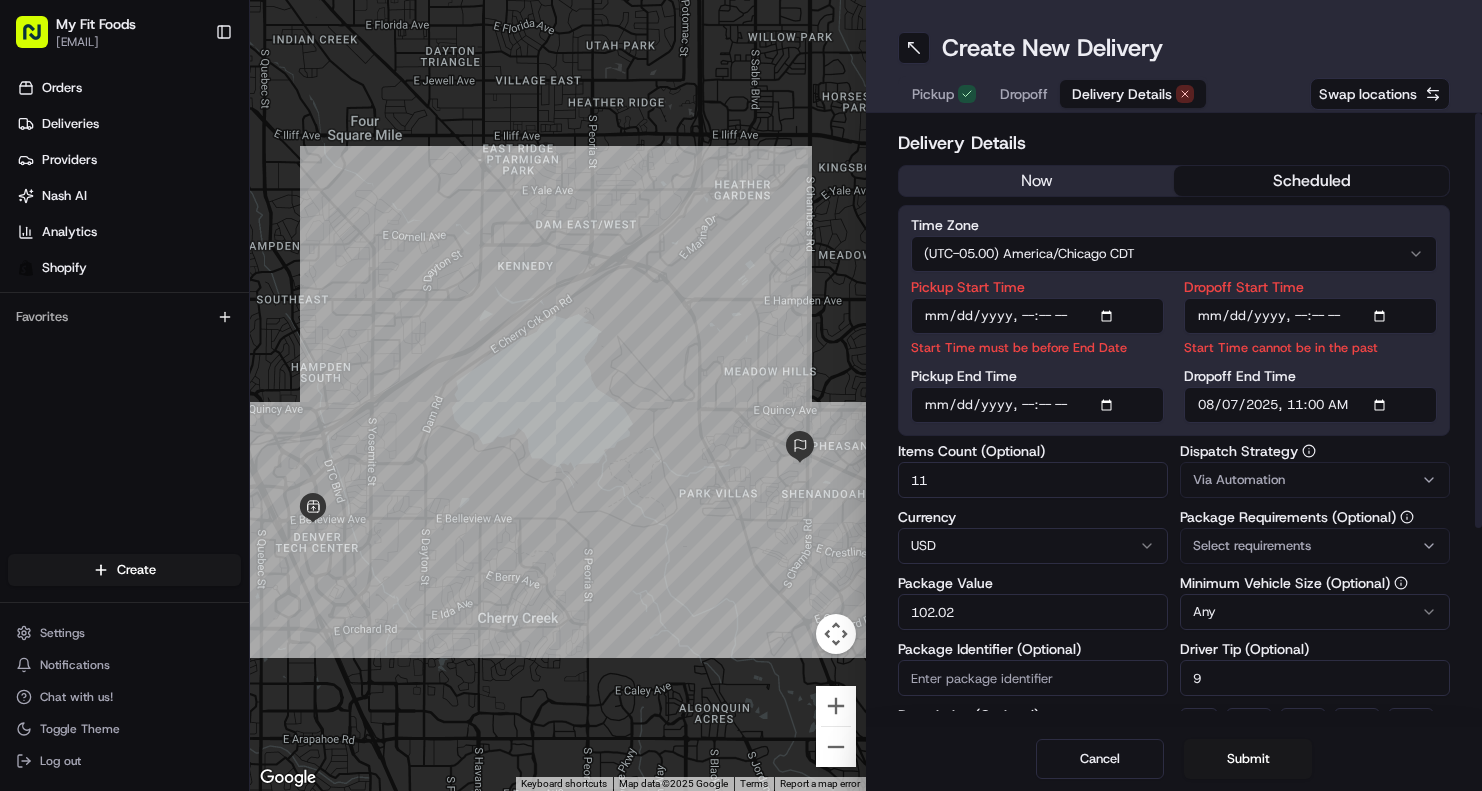 click on "Dropoff End Time" at bounding box center [1310, 405] 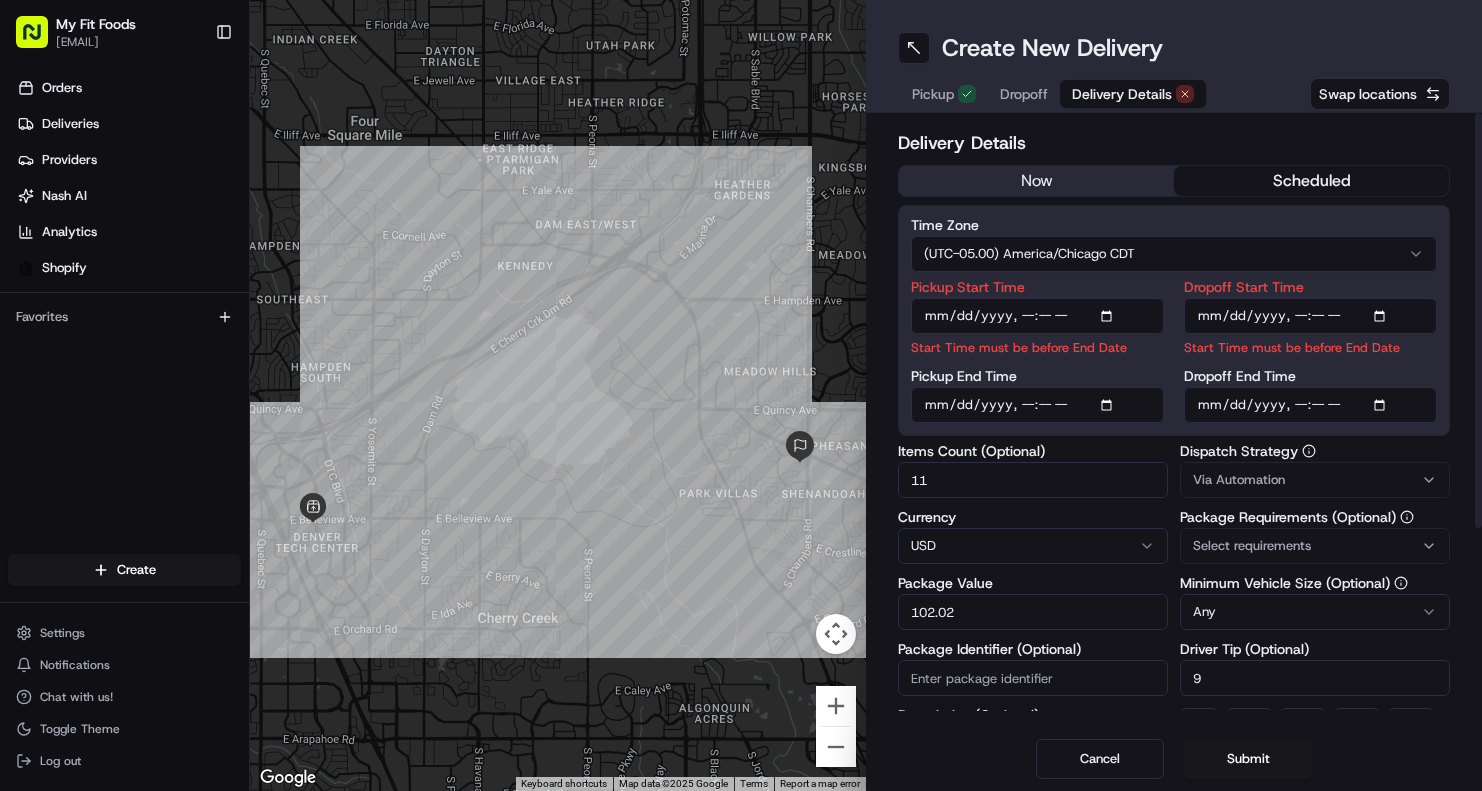 type on "2025-08-07T20:00" 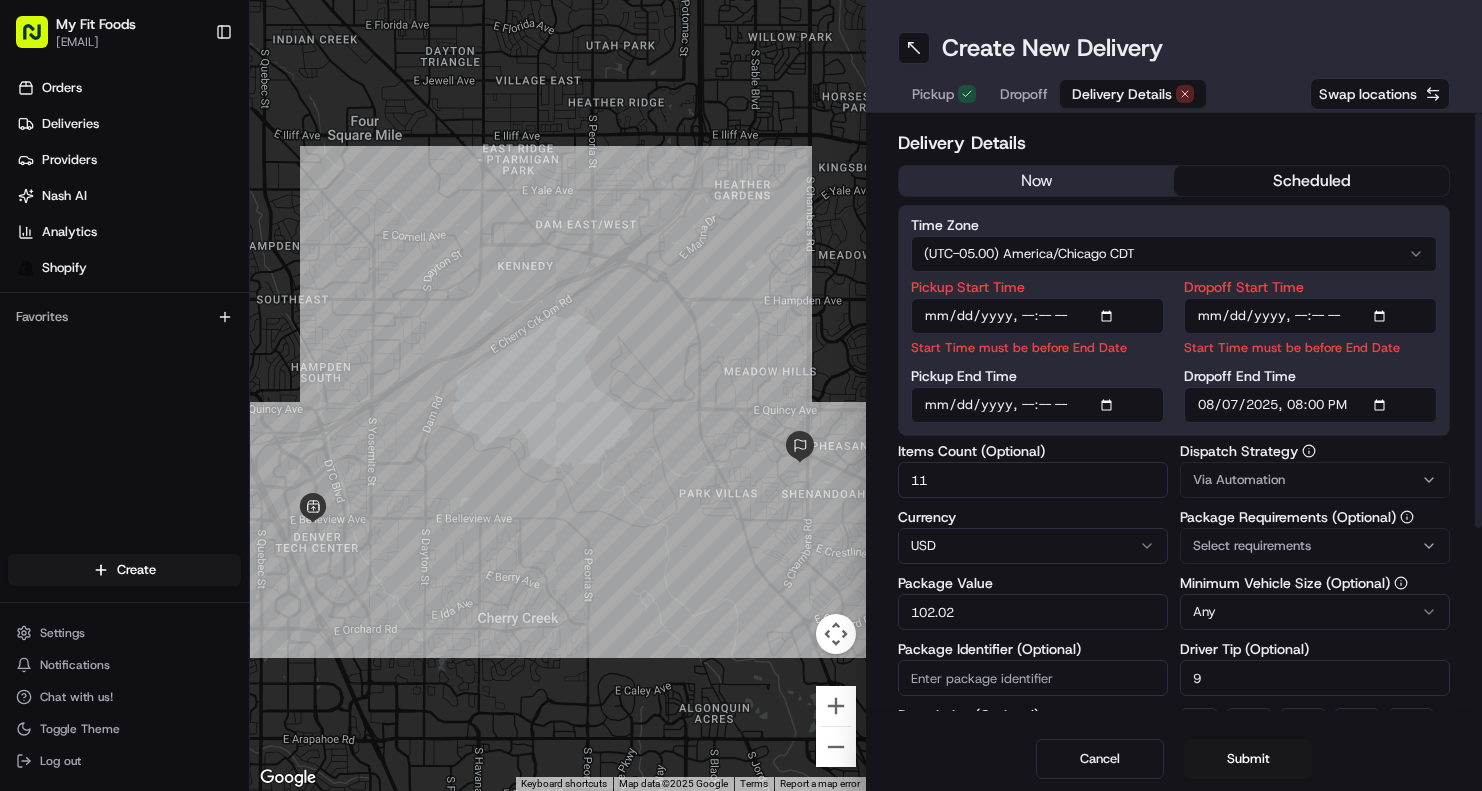 click on "Via Automation" at bounding box center (1315, 480) 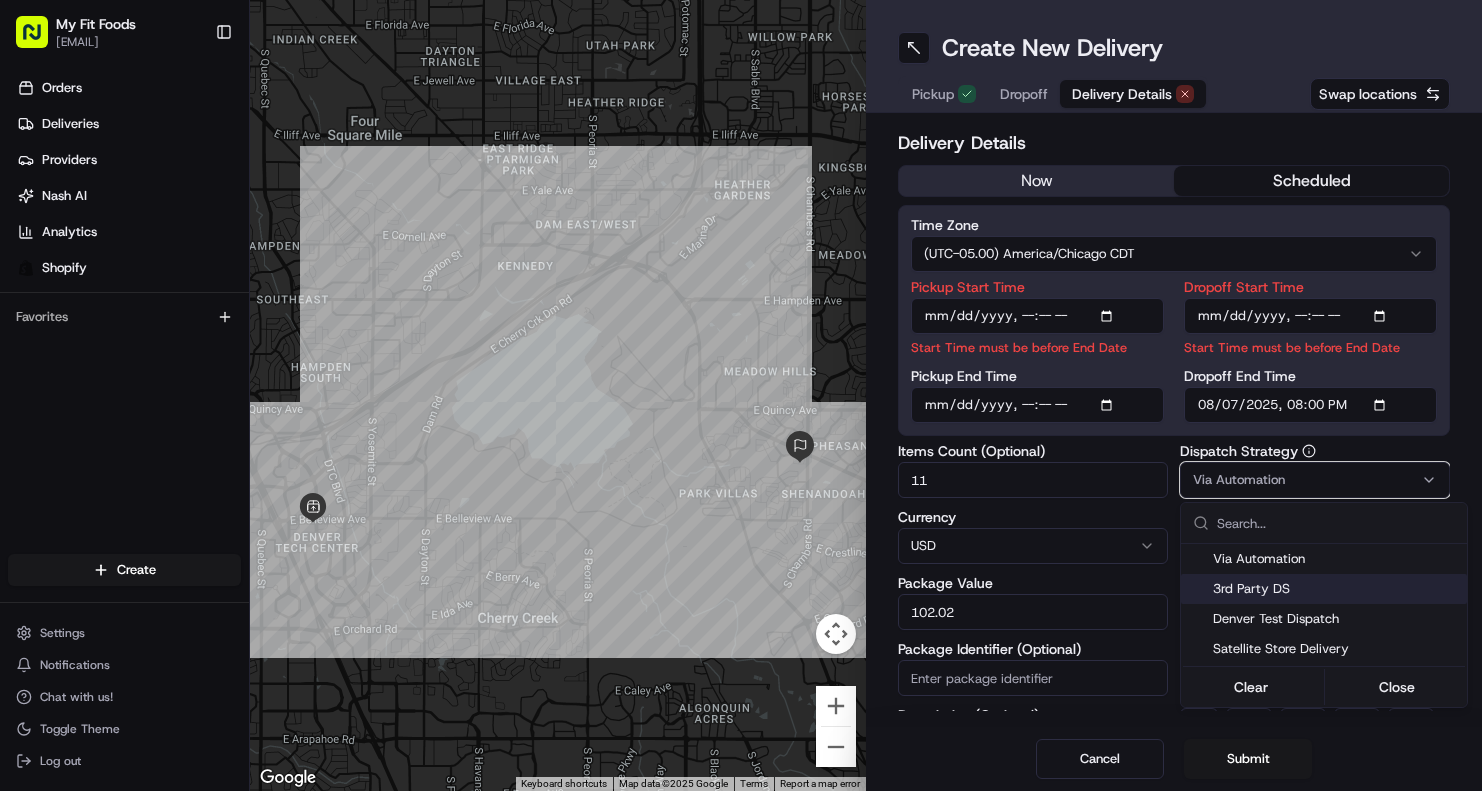 click on "3rd Party DS" at bounding box center [1336, 589] 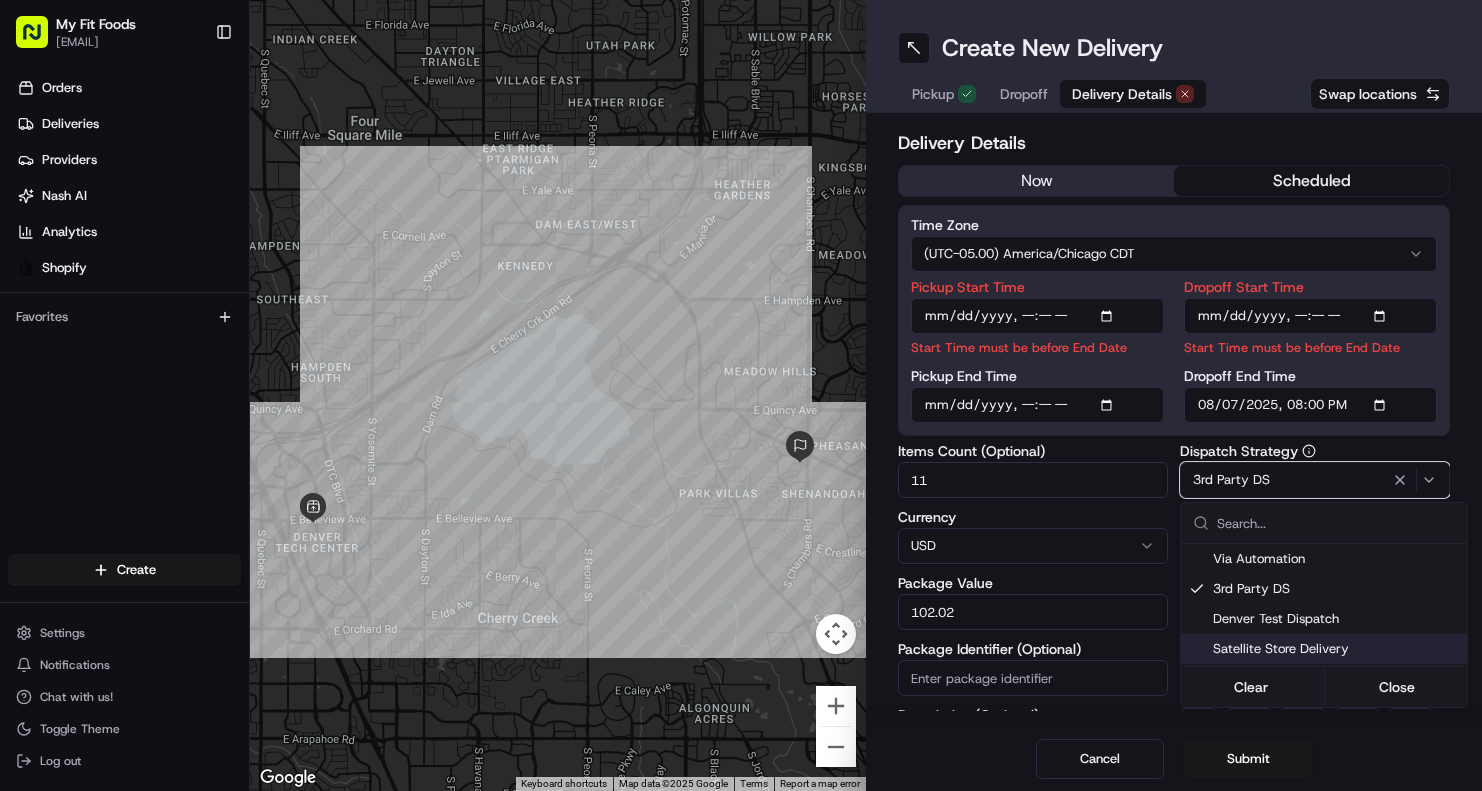 click on "My Fit Foods support@myfitfoods.com Toggle Sidebar Orders Deliveries Providers Nash AI Analytics Shopify Favorites Main Menu Members & Organization Organization Users Roles Preferences Customization Tracking Orchestration Automations Dispatch Strategy Optimization Strategy Locations Pickup Locations Dropoff Locations Shifts Billing Billing Refund Requests Integrations Notification Triggers Webhooks API Keys Request Logs Create Settings Notifications Chat with us! Toggle Theme Log out ← Move left → Move right ↑ Move up ↓ Move down + Zoom in - Zoom out Home Jump left by 75% End Jump right by 75% Page Up Jump up by 75% Page Down Jump down by 75% Keyboard shortcuts Map Data Map data ©2025 Google Map data ©2025 Google 1 km  Click to toggle between metric and imperial units Terms Report a map error Create New Delivery Pickup Dropoff Delivery Details Swap locations Delivery Details now scheduled Time Zone (UTC-05.00) America/Chicago CDT Pickup Start Time Start Time must be before End Date" at bounding box center (741, 395) 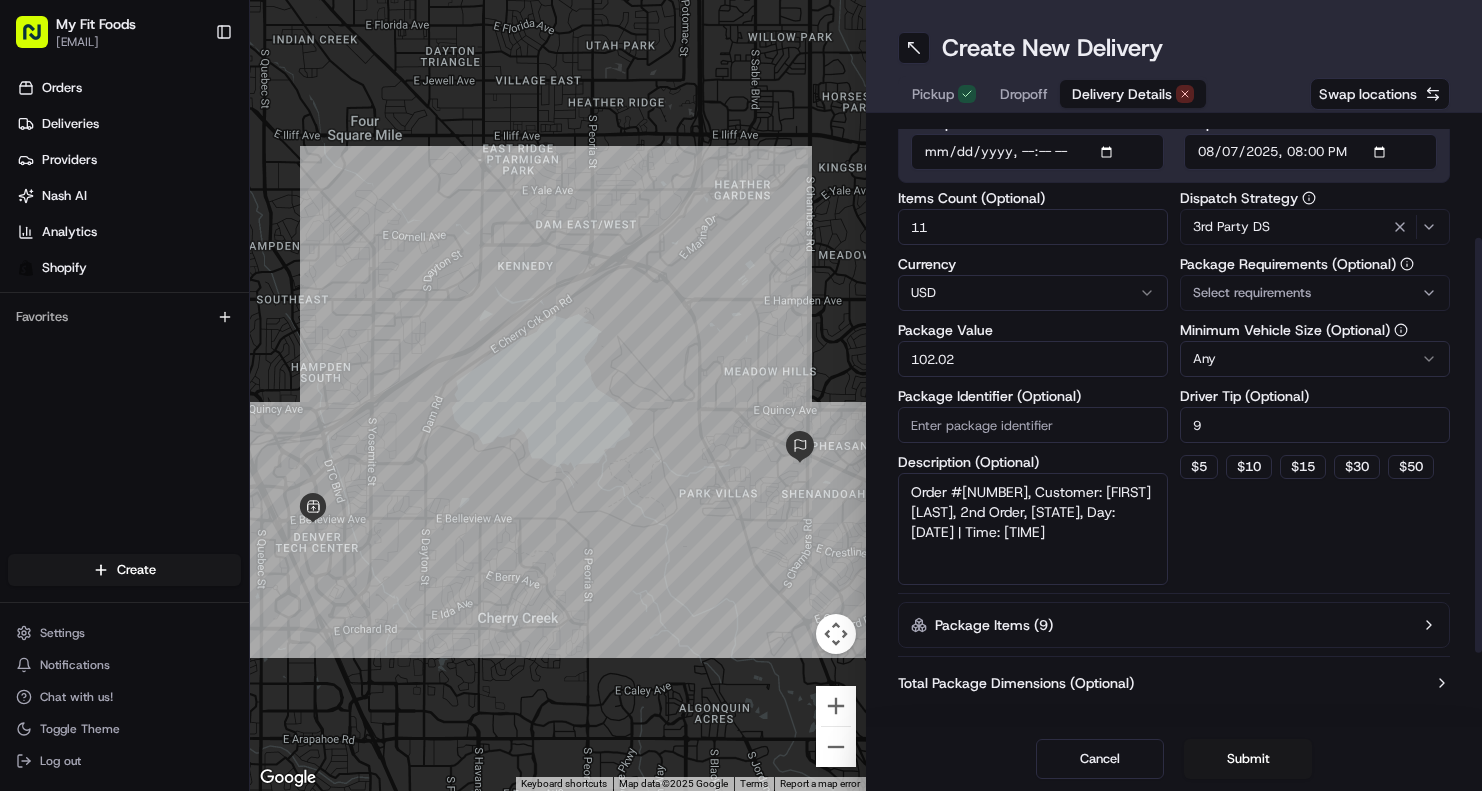 scroll, scrollTop: 279, scrollLeft: 0, axis: vertical 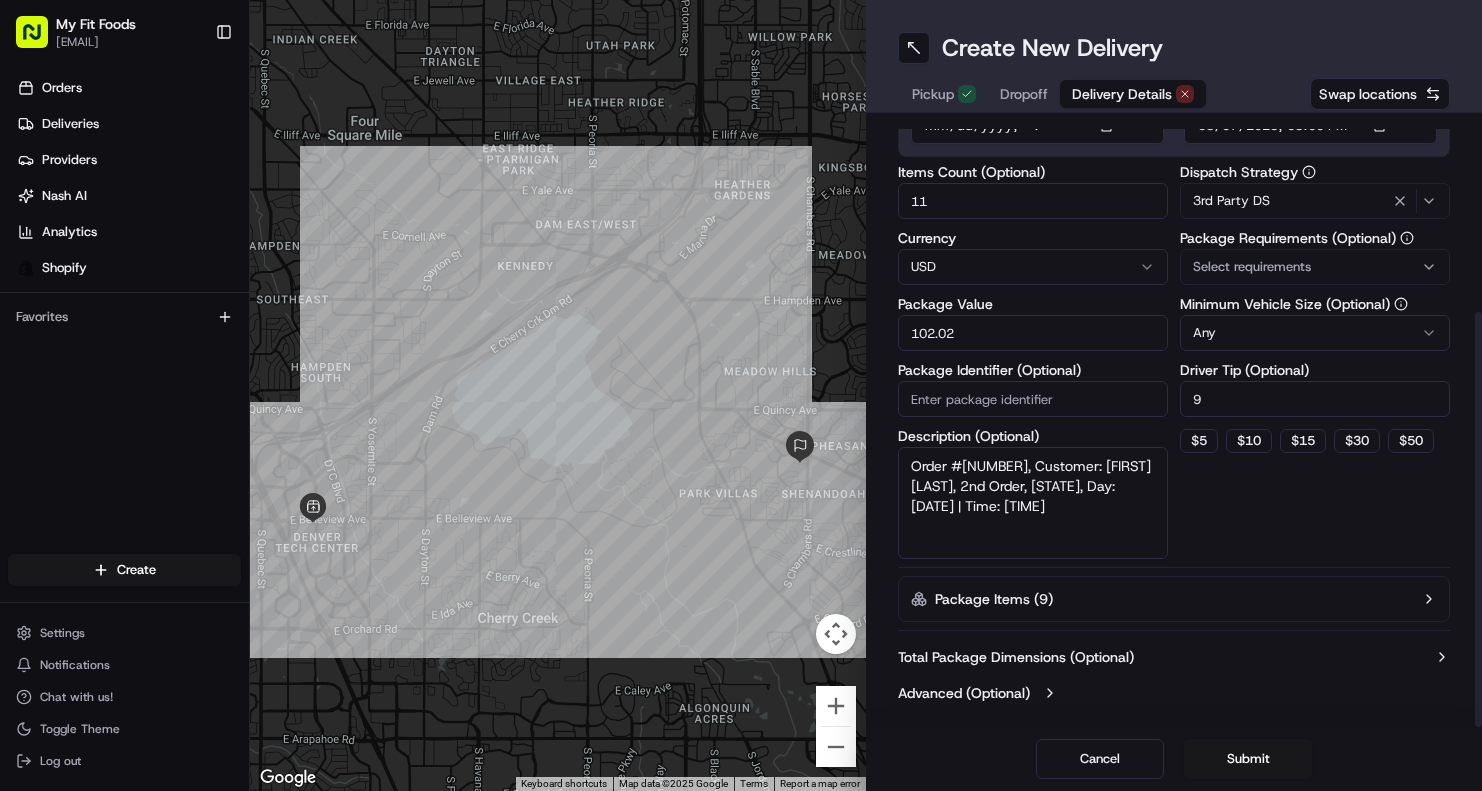 drag, startPoint x: 1028, startPoint y: 489, endPoint x: 1158, endPoint y: 535, distance: 137.89851 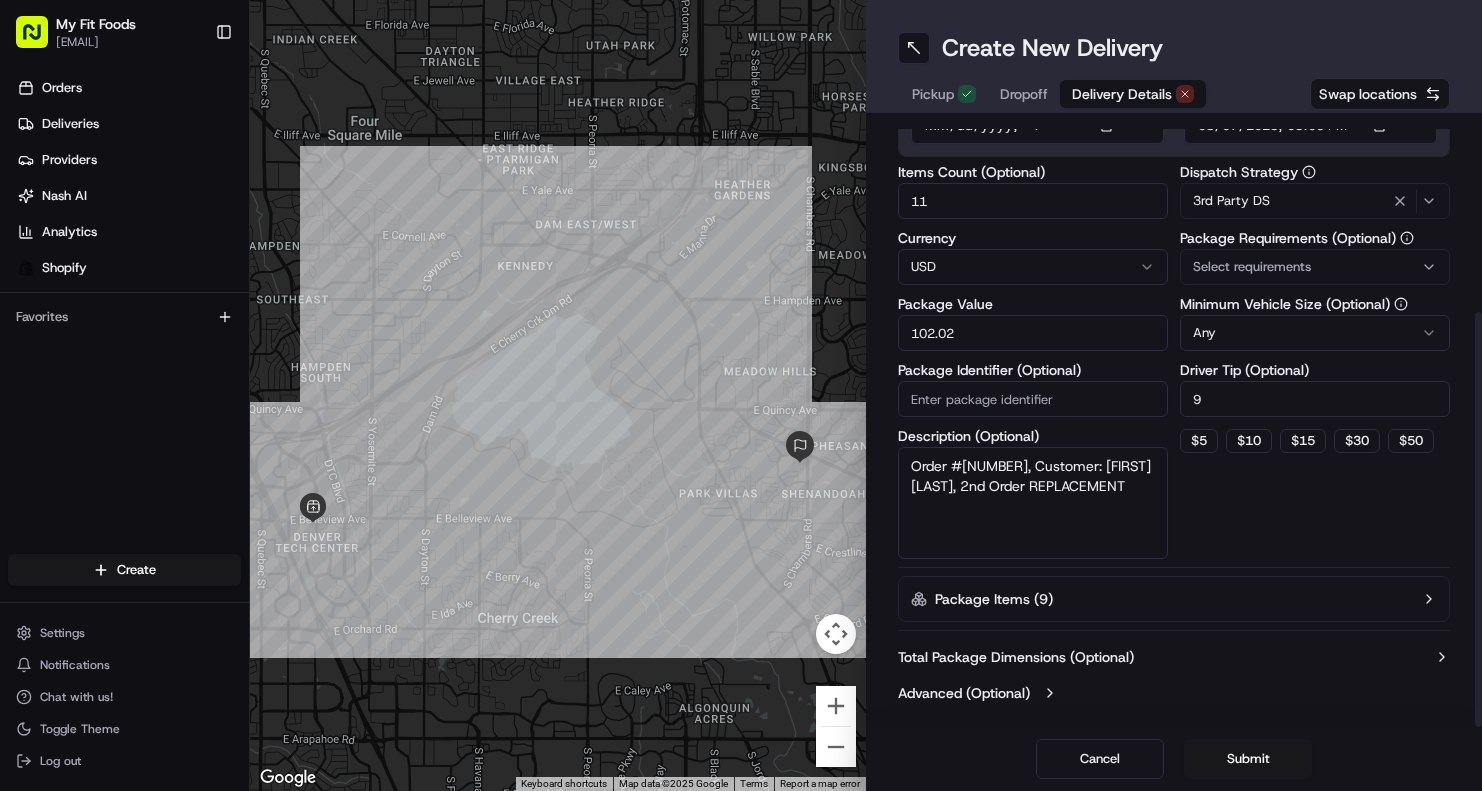 type on "Order #816168, Customer: Rena Hodge, 2nd Order REPLACEMENT" 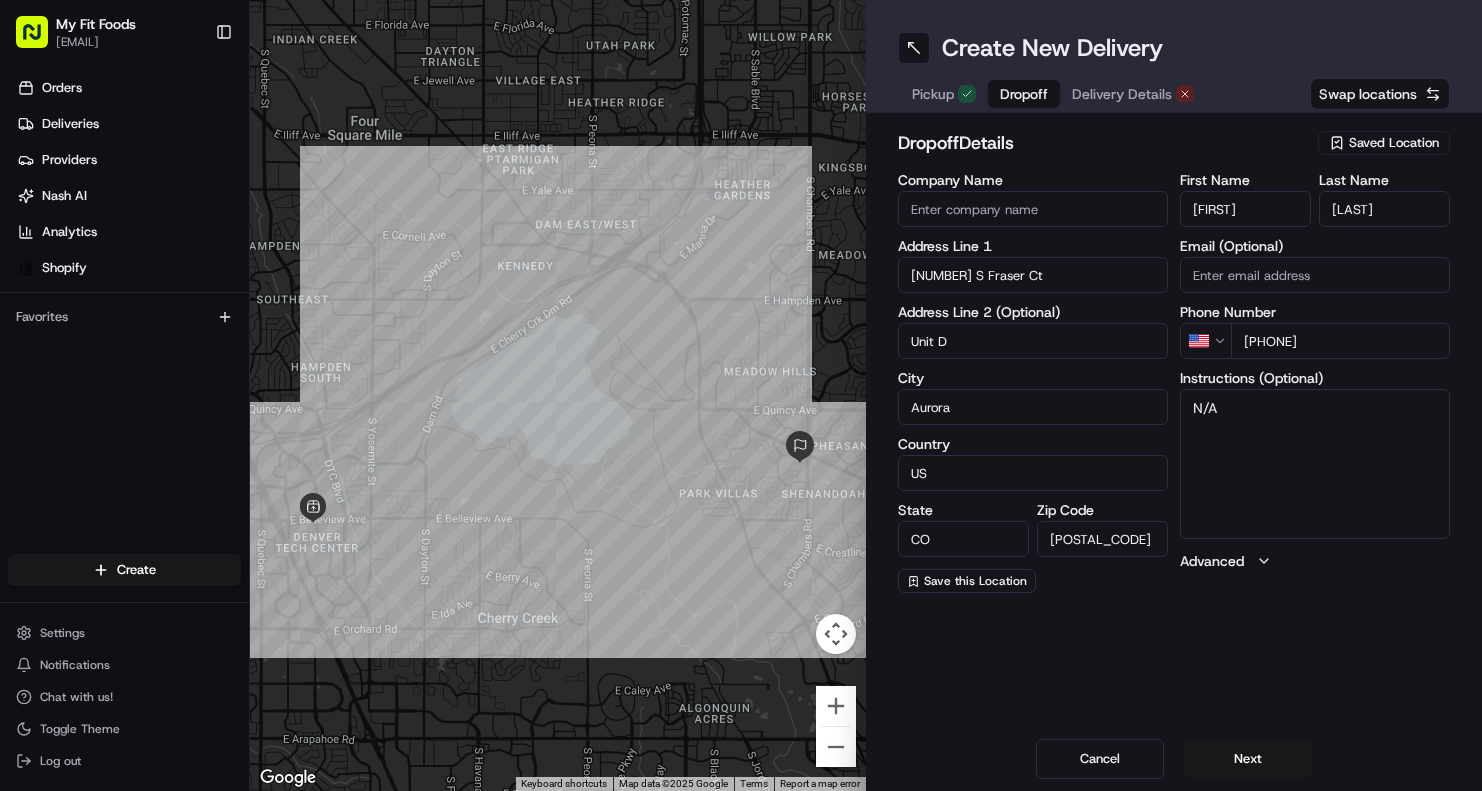 scroll, scrollTop: 0, scrollLeft: 0, axis: both 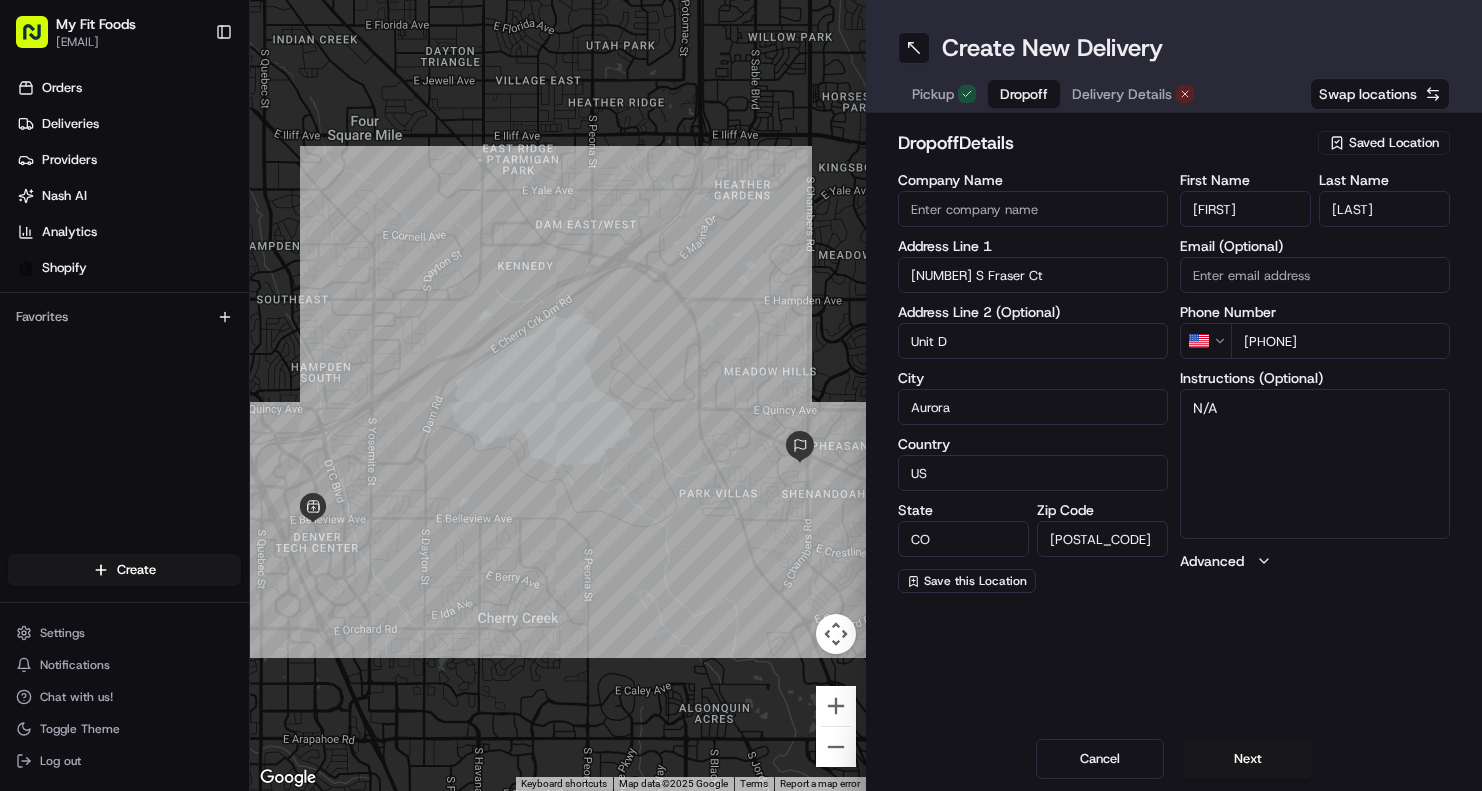 click on "N/A" at bounding box center (1315, 464) 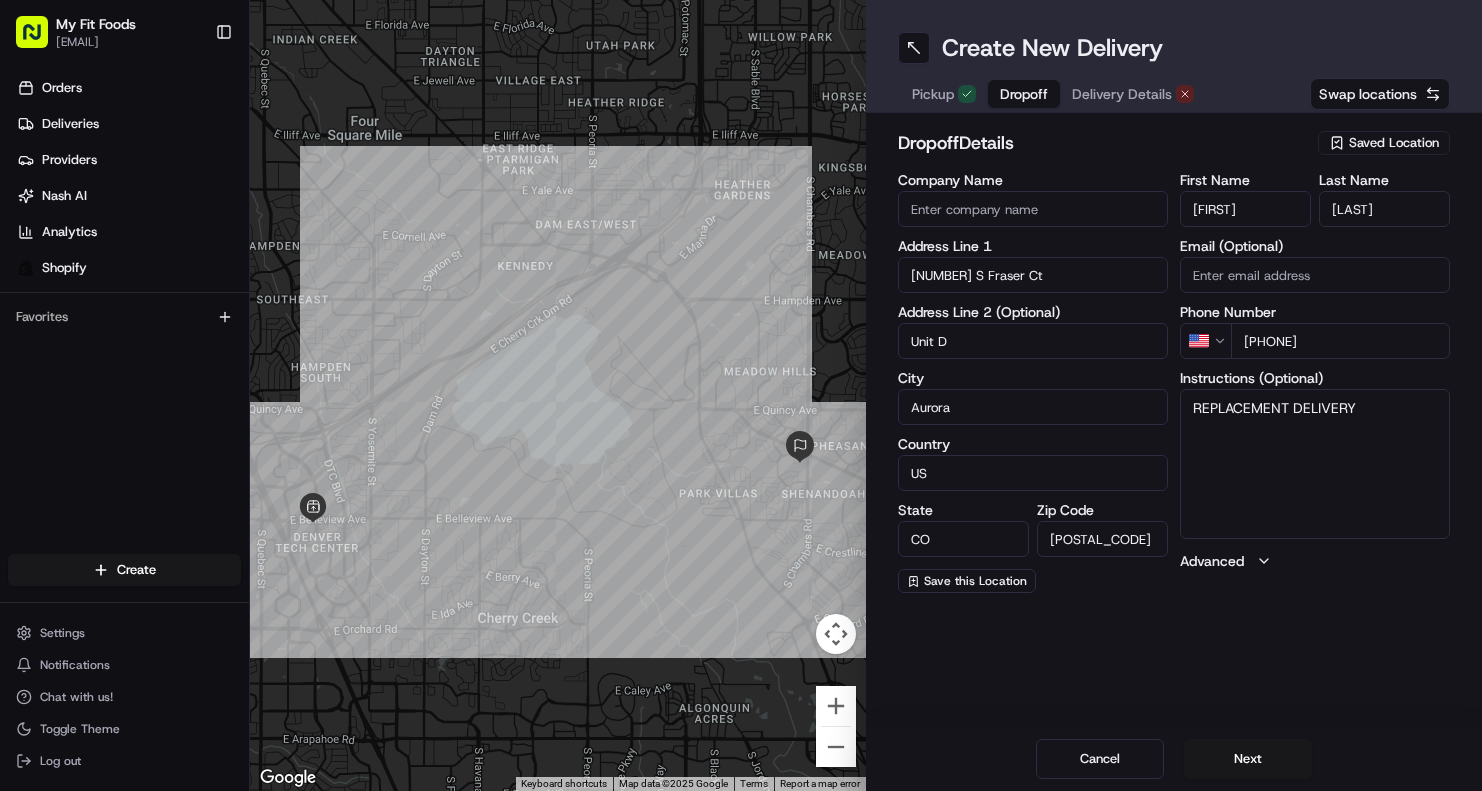 type on "REPLACEMENT DELIVERY" 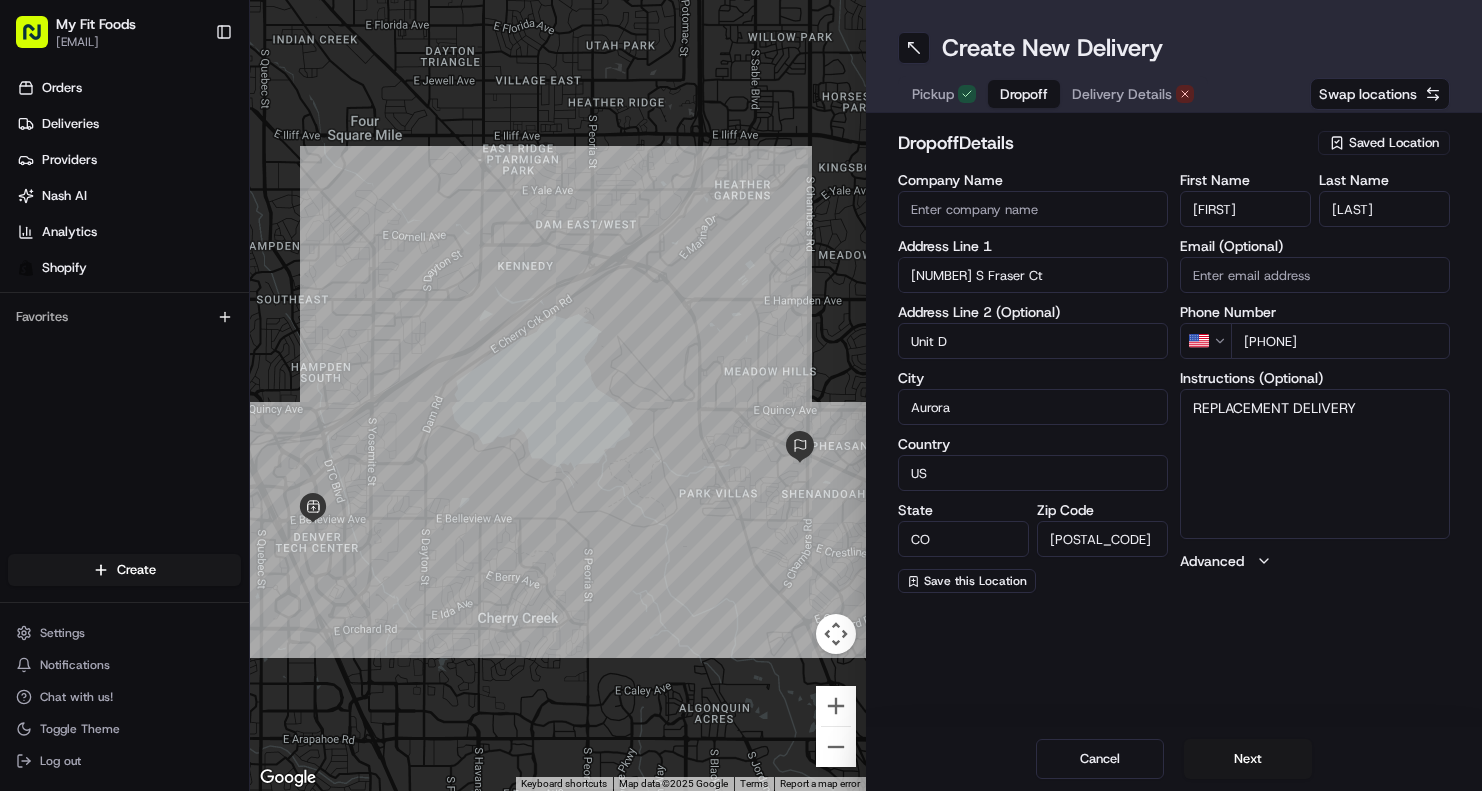 click on "First Name Rena Last Name Hodge Email (Optional) Phone Number US +1 970 405 1513 Instructions (Optional) REPLACEMENT DELIVERY Advanced" at bounding box center [1315, 383] 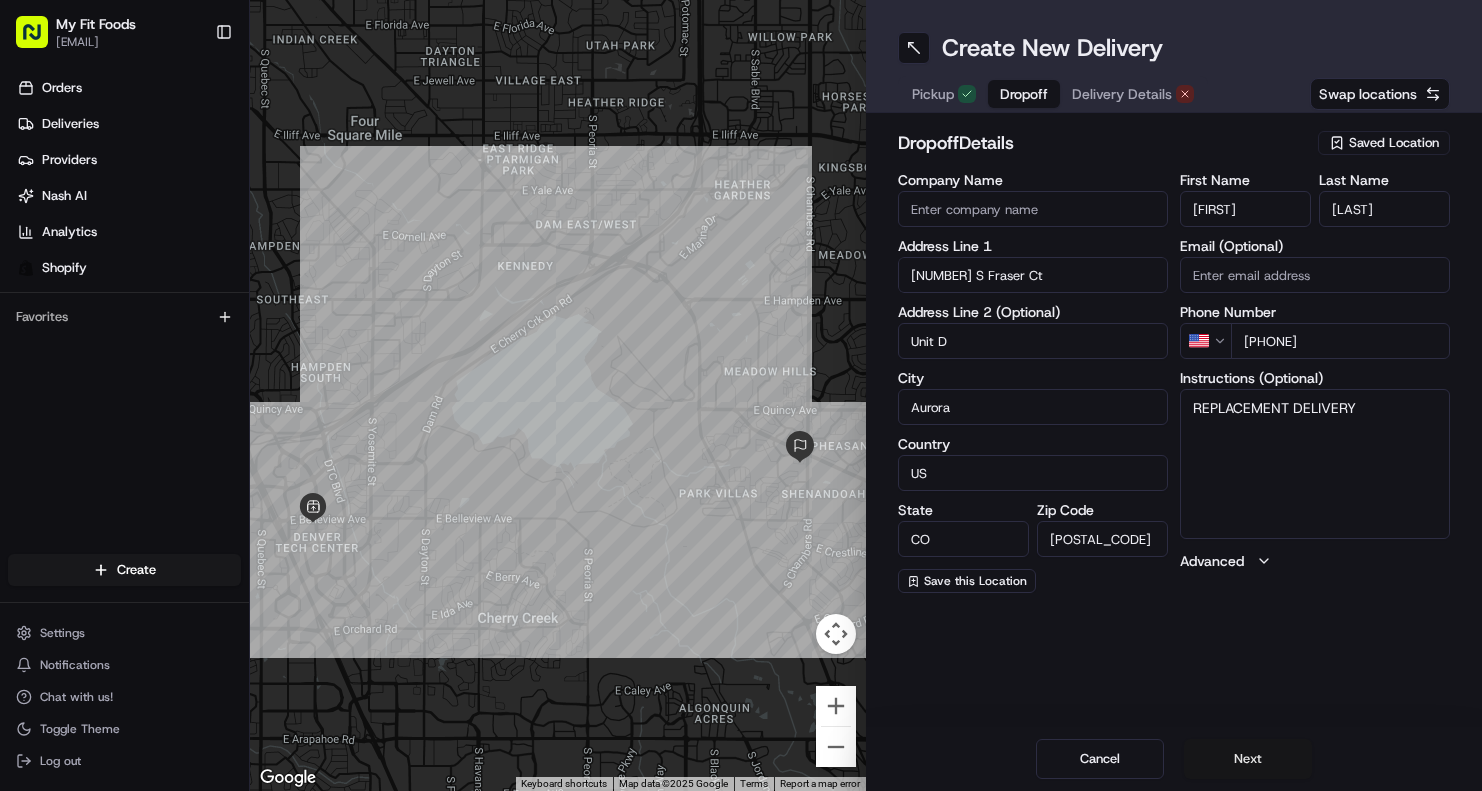click on "Next" at bounding box center [1248, 759] 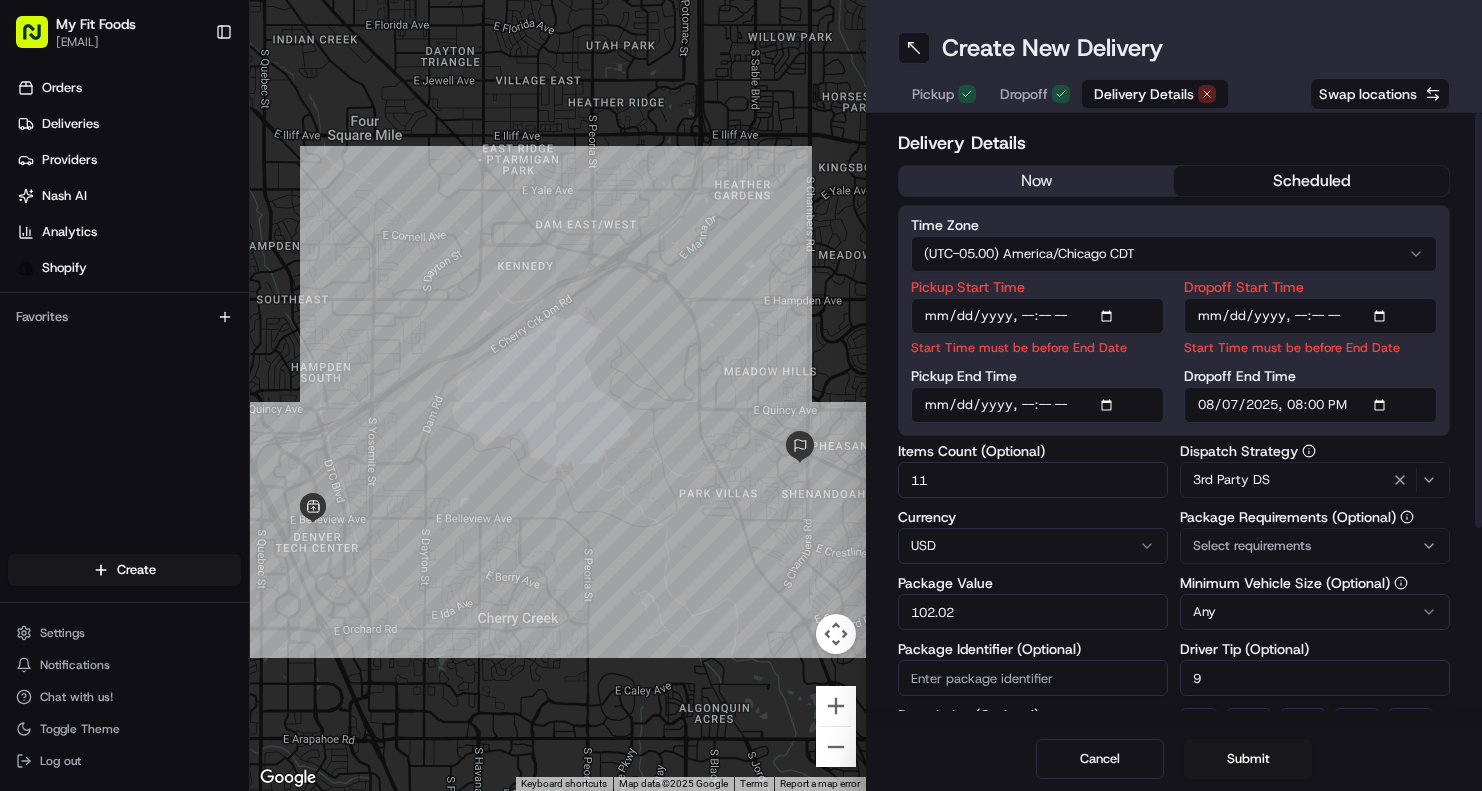scroll, scrollTop: 279, scrollLeft: 0, axis: vertical 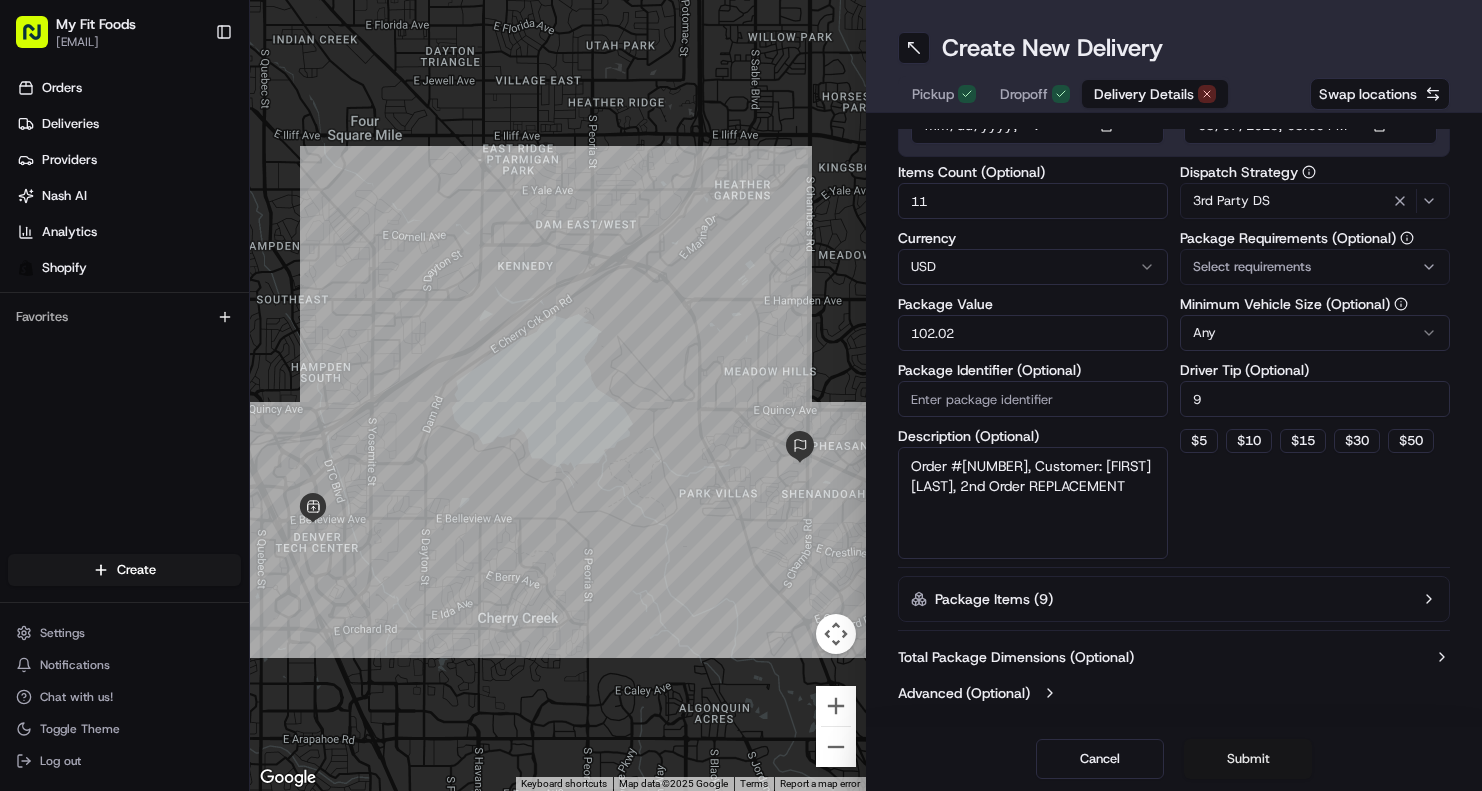 click on "Submit" at bounding box center [1248, 759] 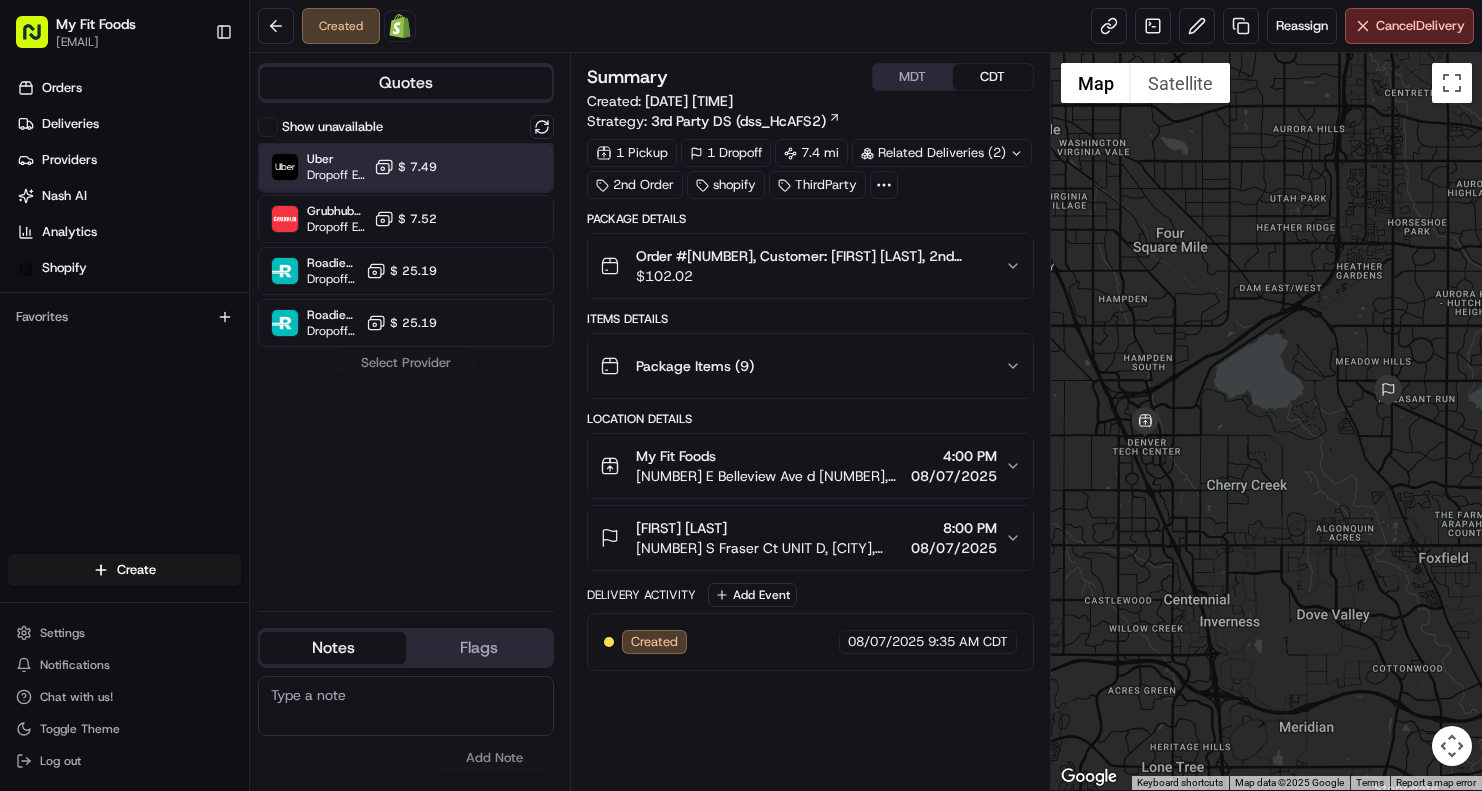 click on "Uber Dropoff ETA   8 hours $   7.49" at bounding box center (406, 167) 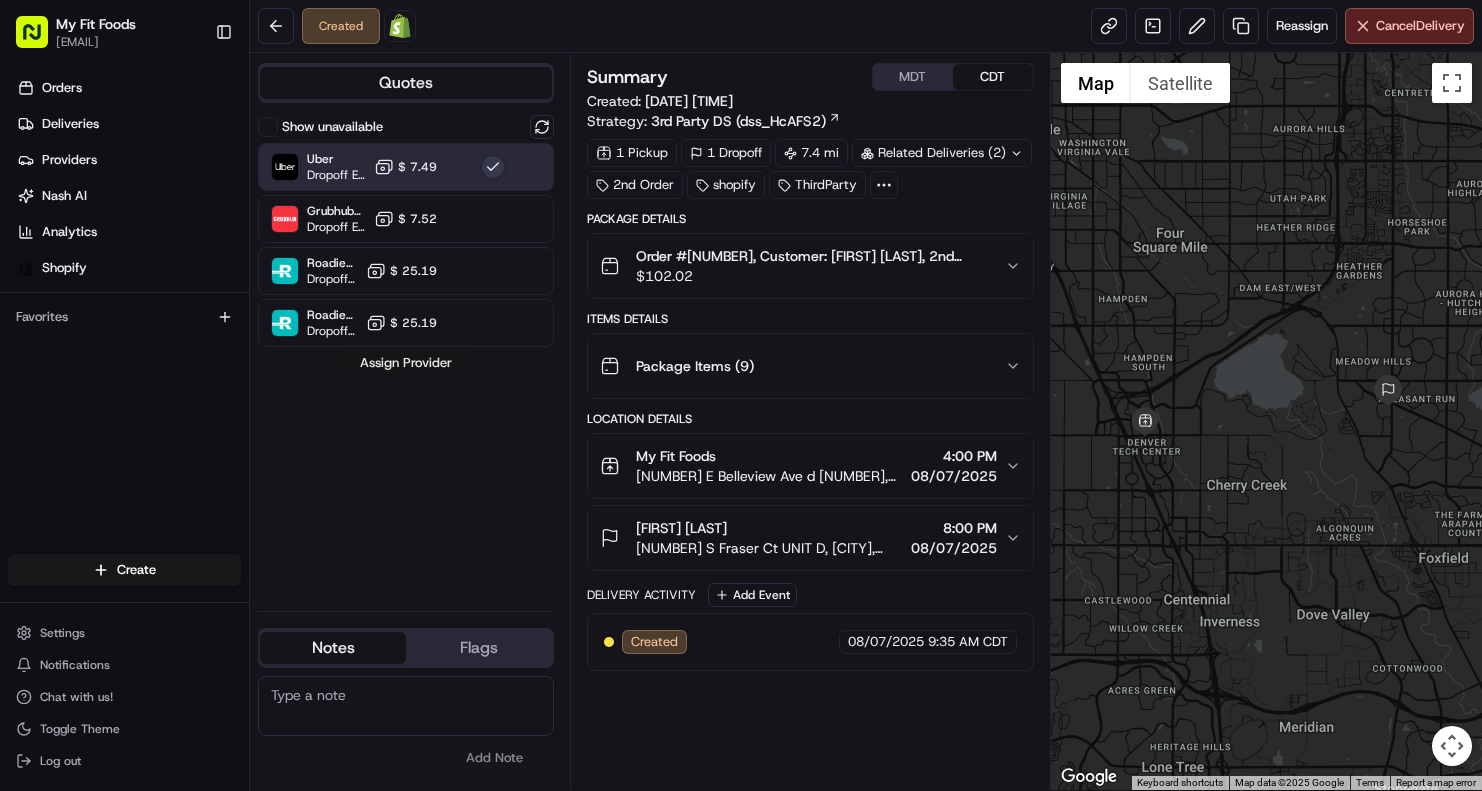 click on "Assign Provider" at bounding box center (406, 363) 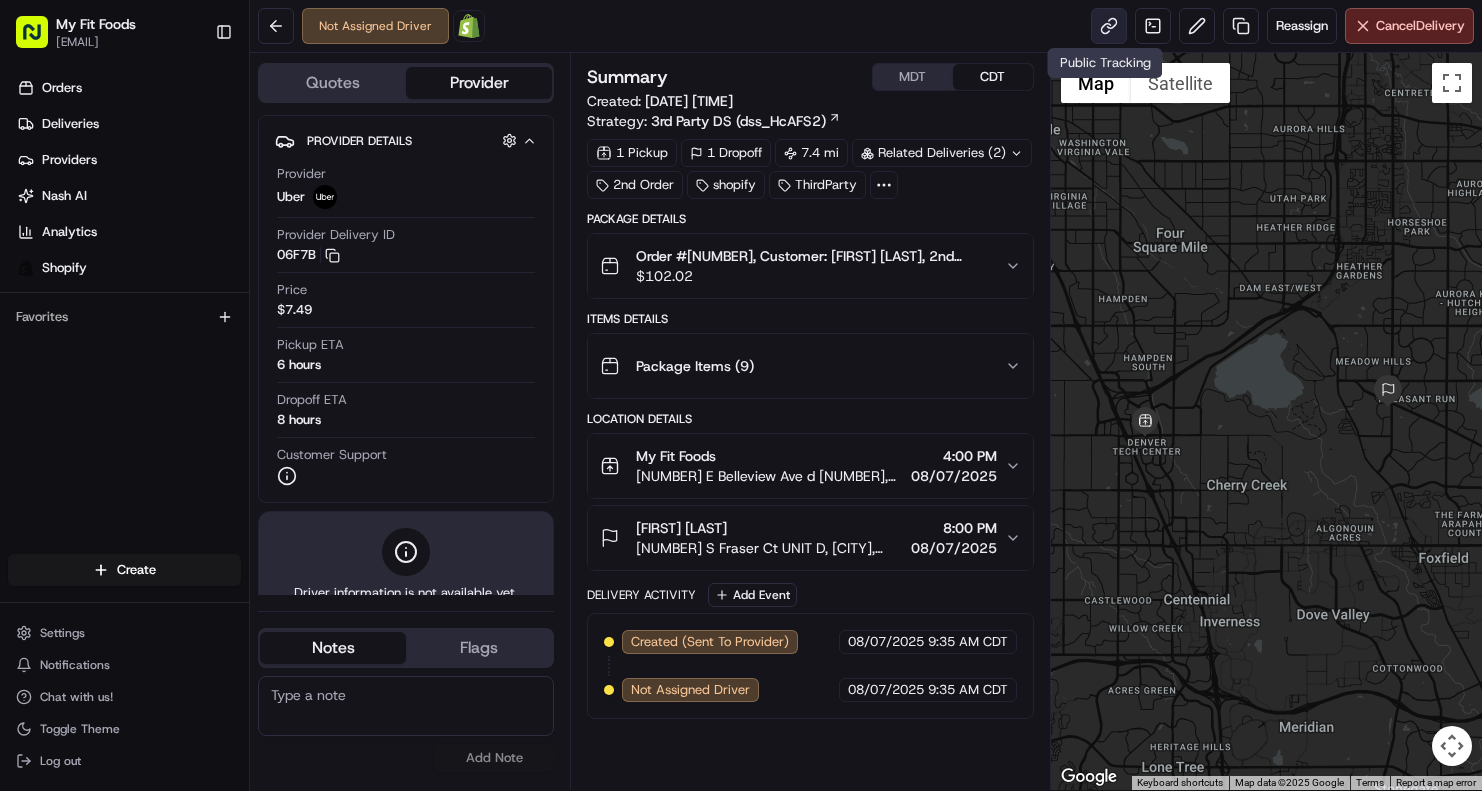 click at bounding box center [1109, 26] 